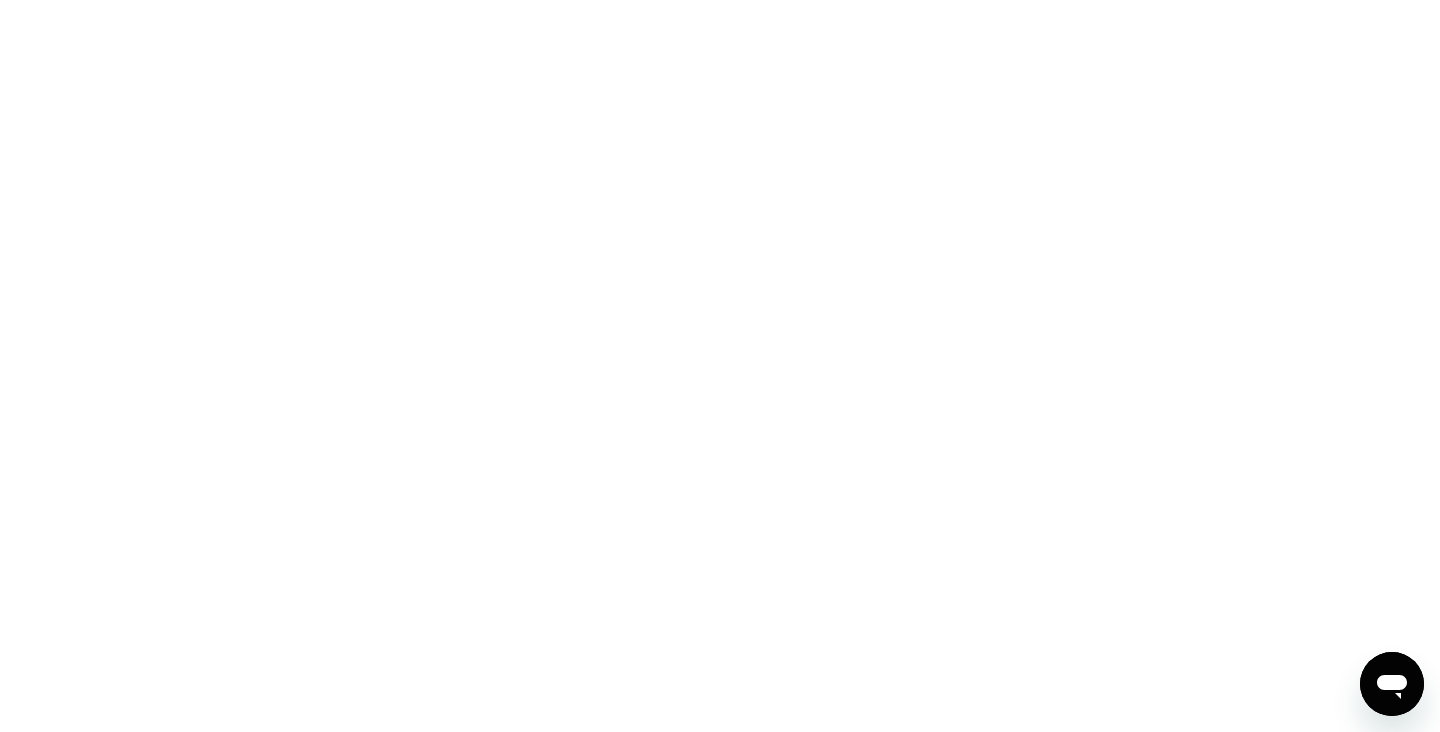 scroll, scrollTop: 0, scrollLeft: 0, axis: both 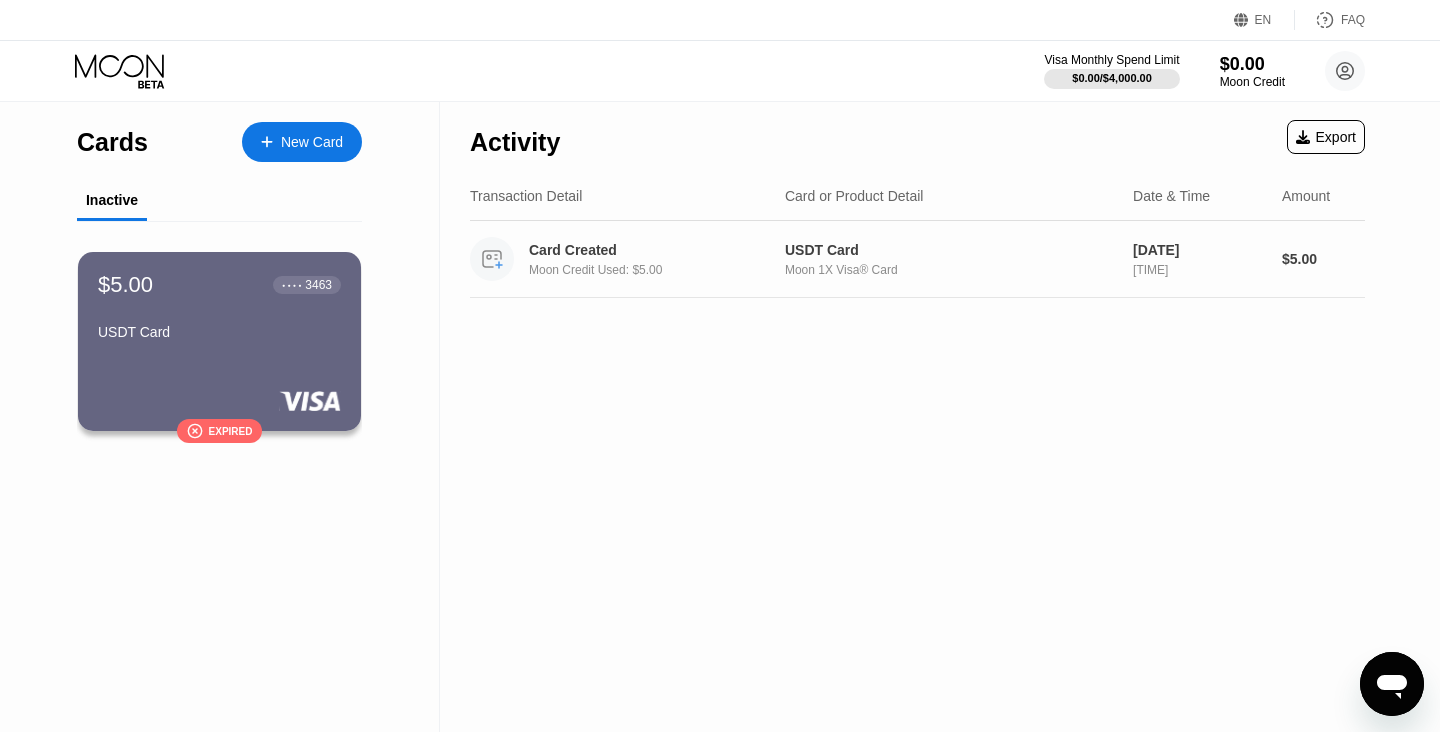 click on "Card Created" at bounding box center (654, 250) 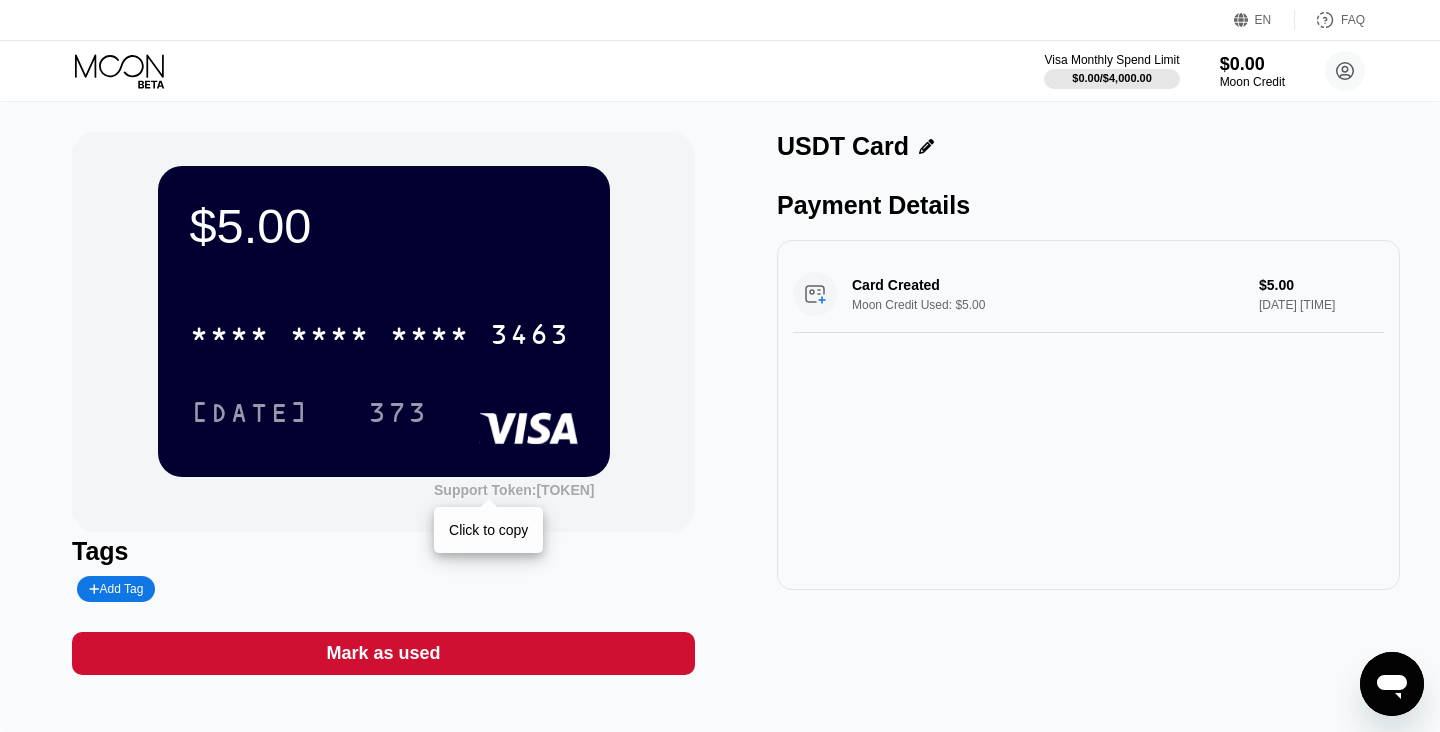 scroll, scrollTop: 50, scrollLeft: 0, axis: vertical 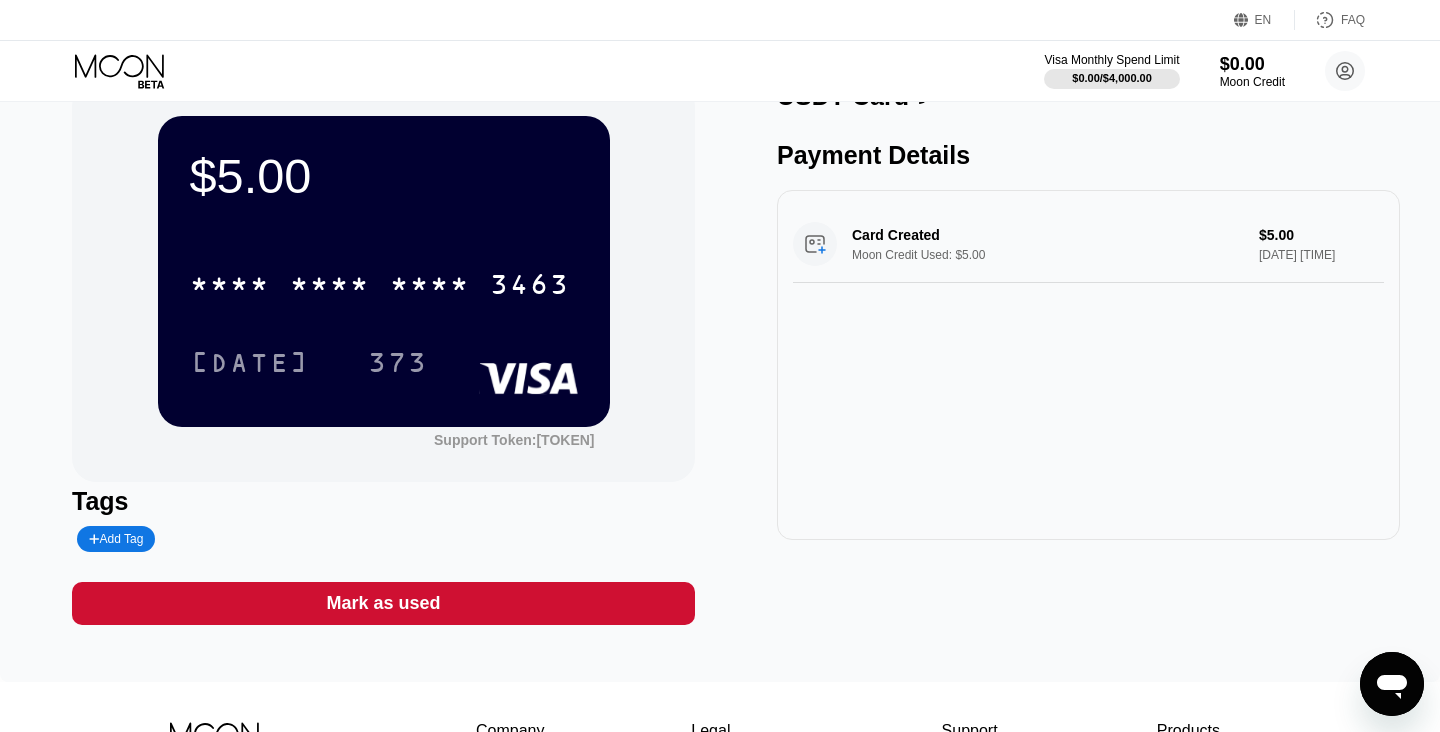 click on "Card Created Moon Credit Used: $5.00 $5.00 Jan 27, 2025 12:22 AM" at bounding box center (1088, 244) 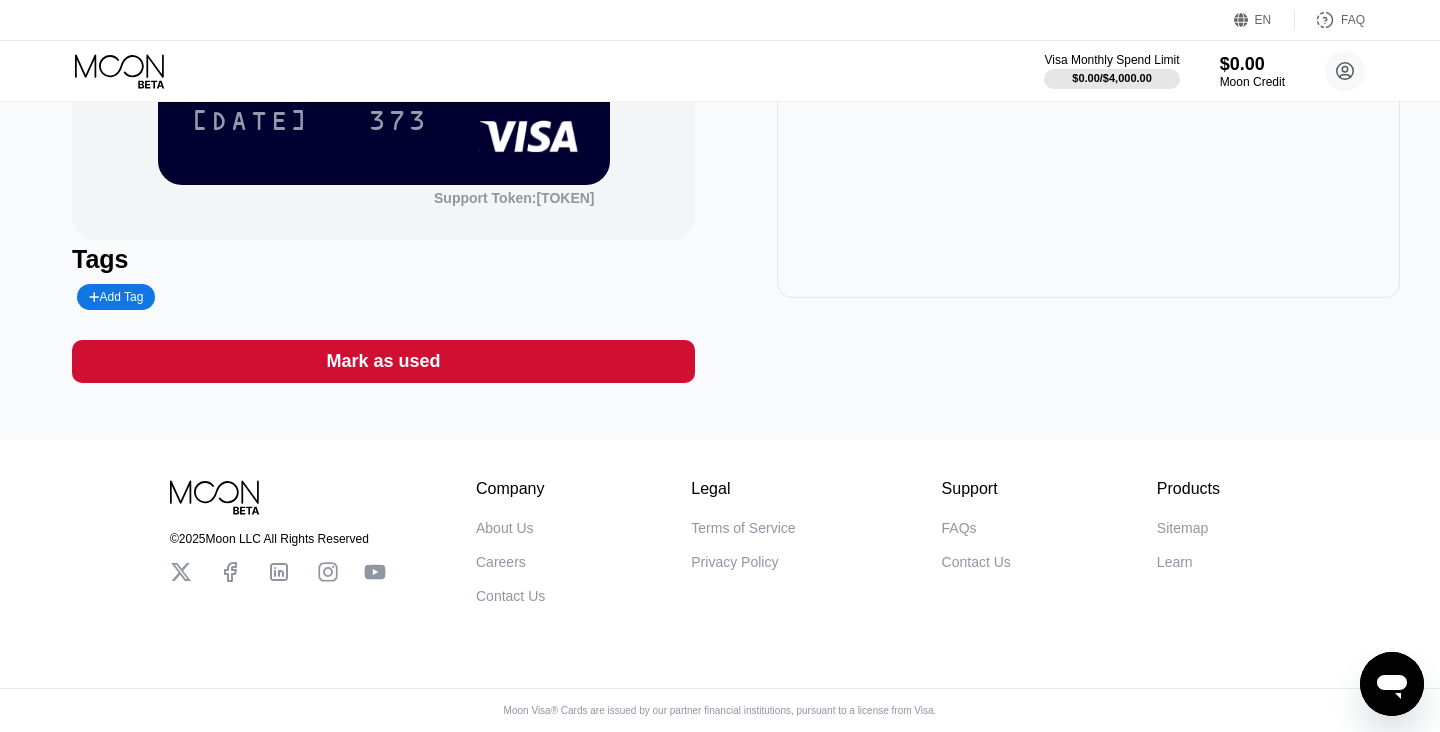 scroll, scrollTop: 0, scrollLeft: 0, axis: both 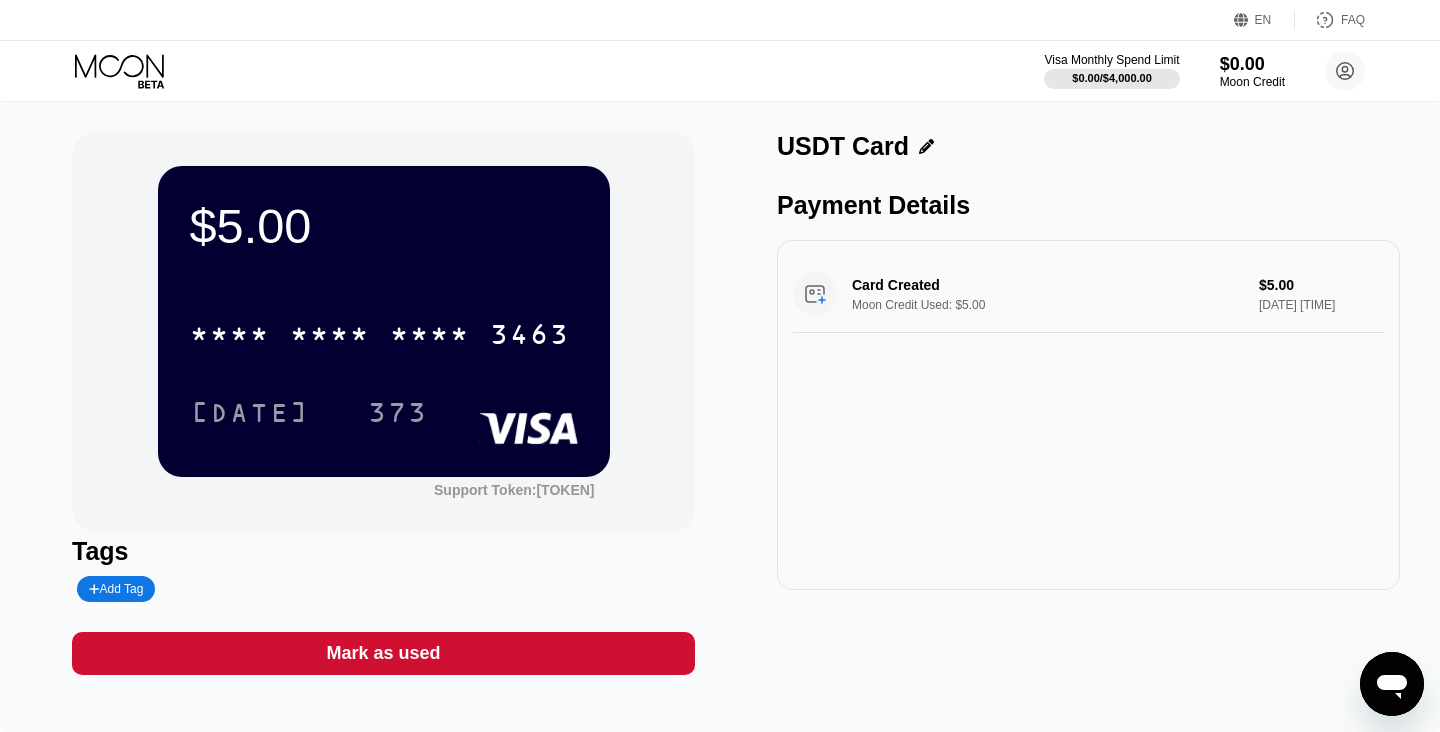 click on "USDT Card" at bounding box center [1088, 151] 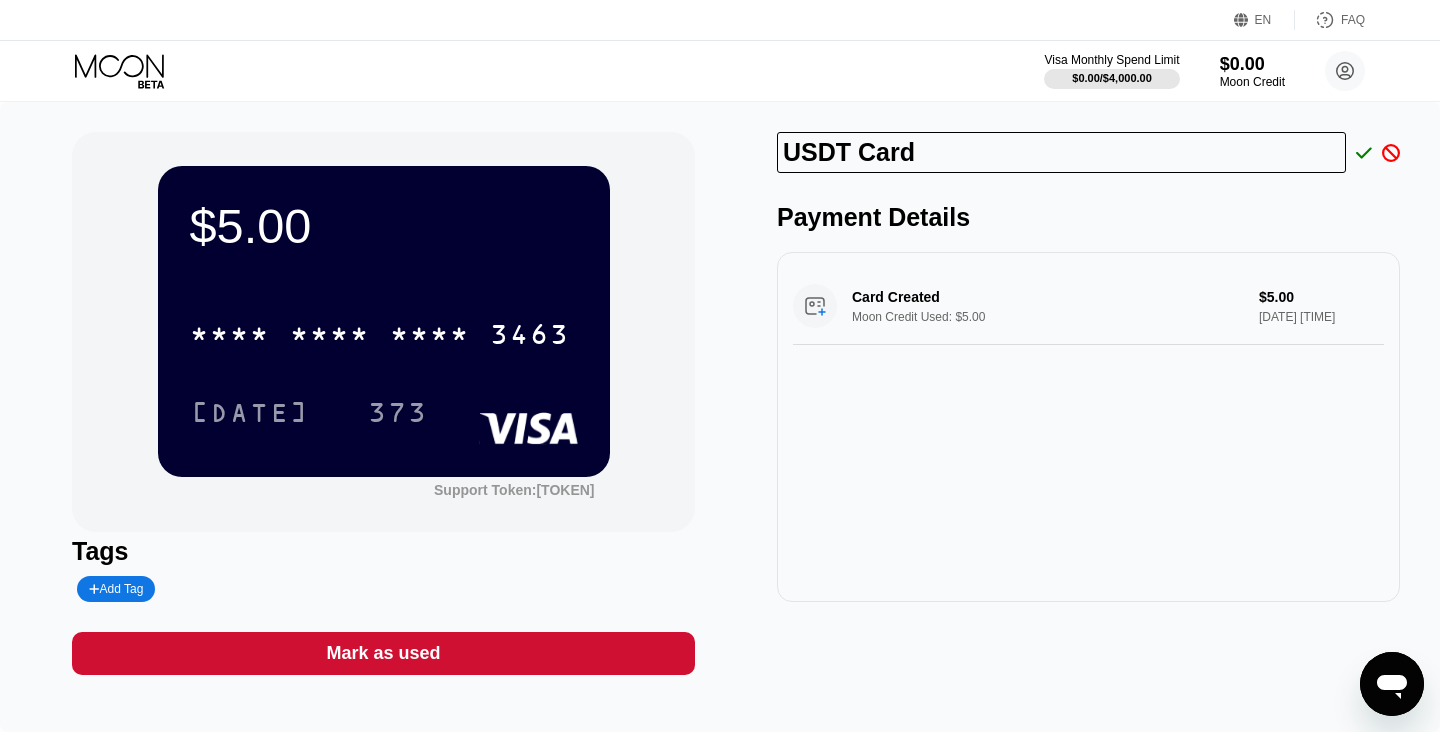 click on "Payment Details" at bounding box center (1088, 217) 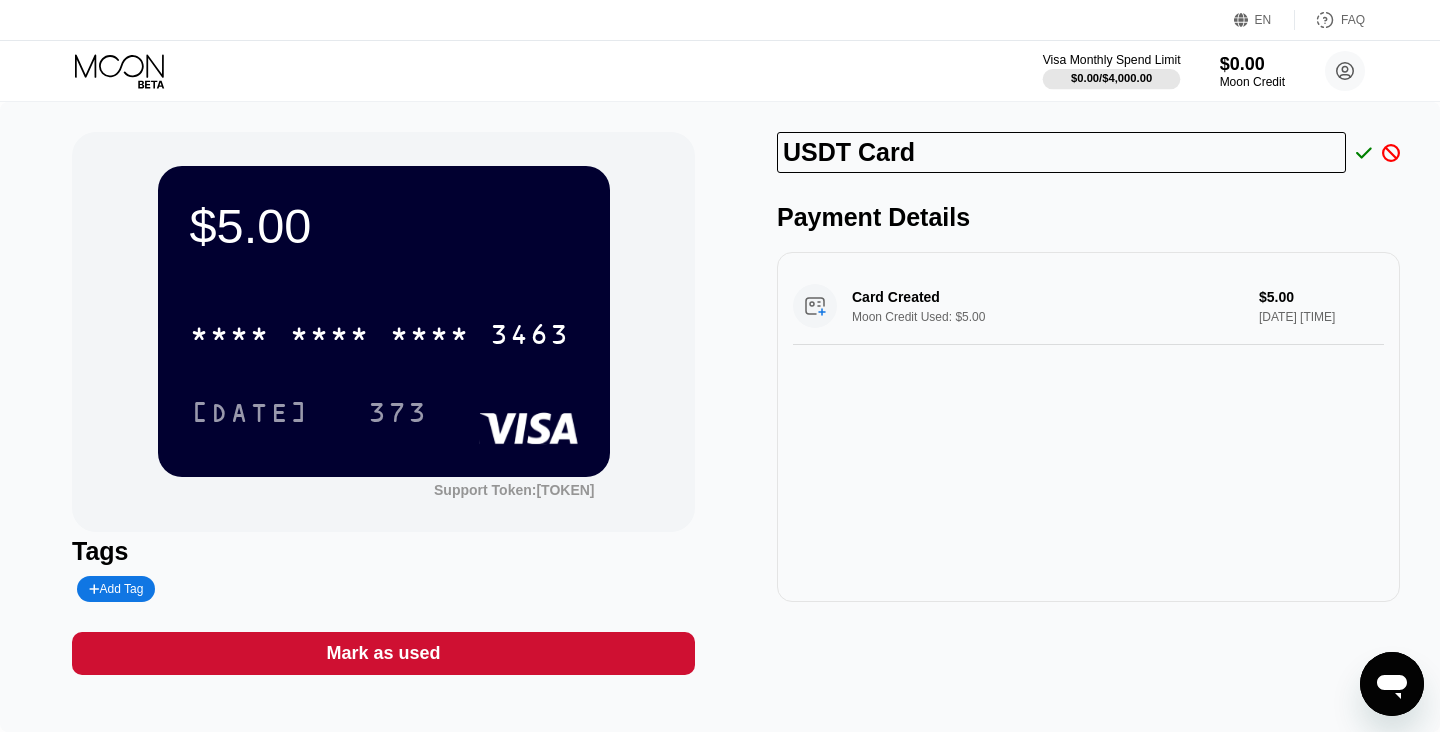 click on "$0.00 / $4,000.00" at bounding box center [1112, 78] 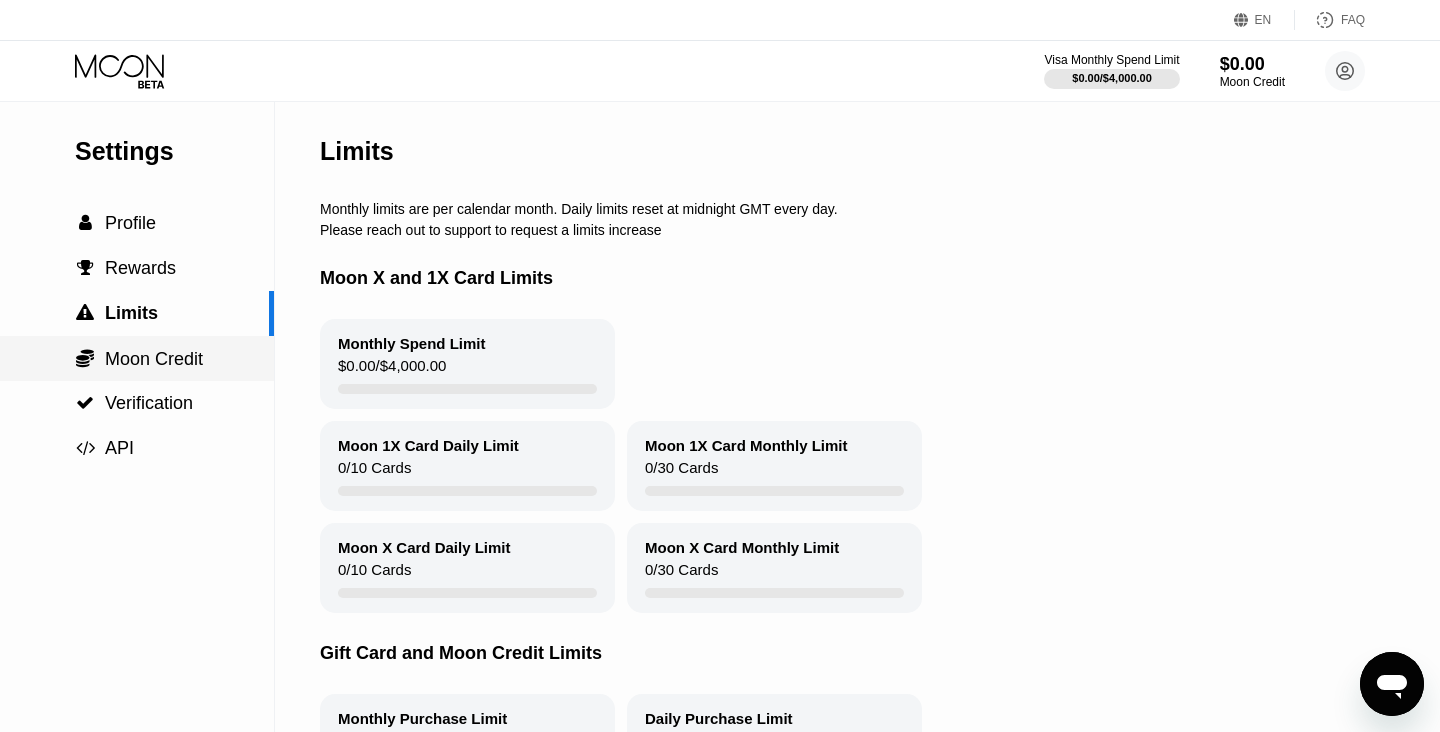 click on "Moon Credit" at bounding box center (154, 359) 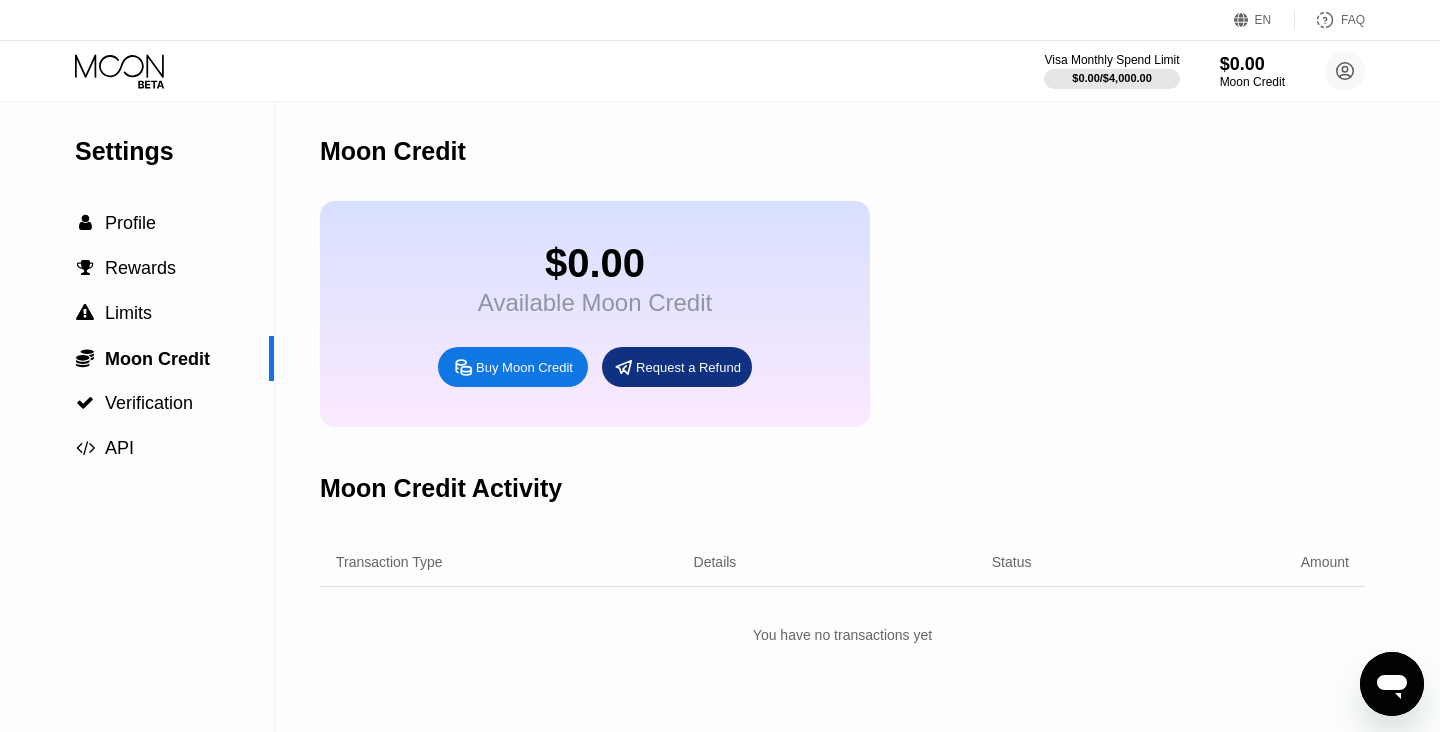 click on "Request a Refund" at bounding box center [677, 367] 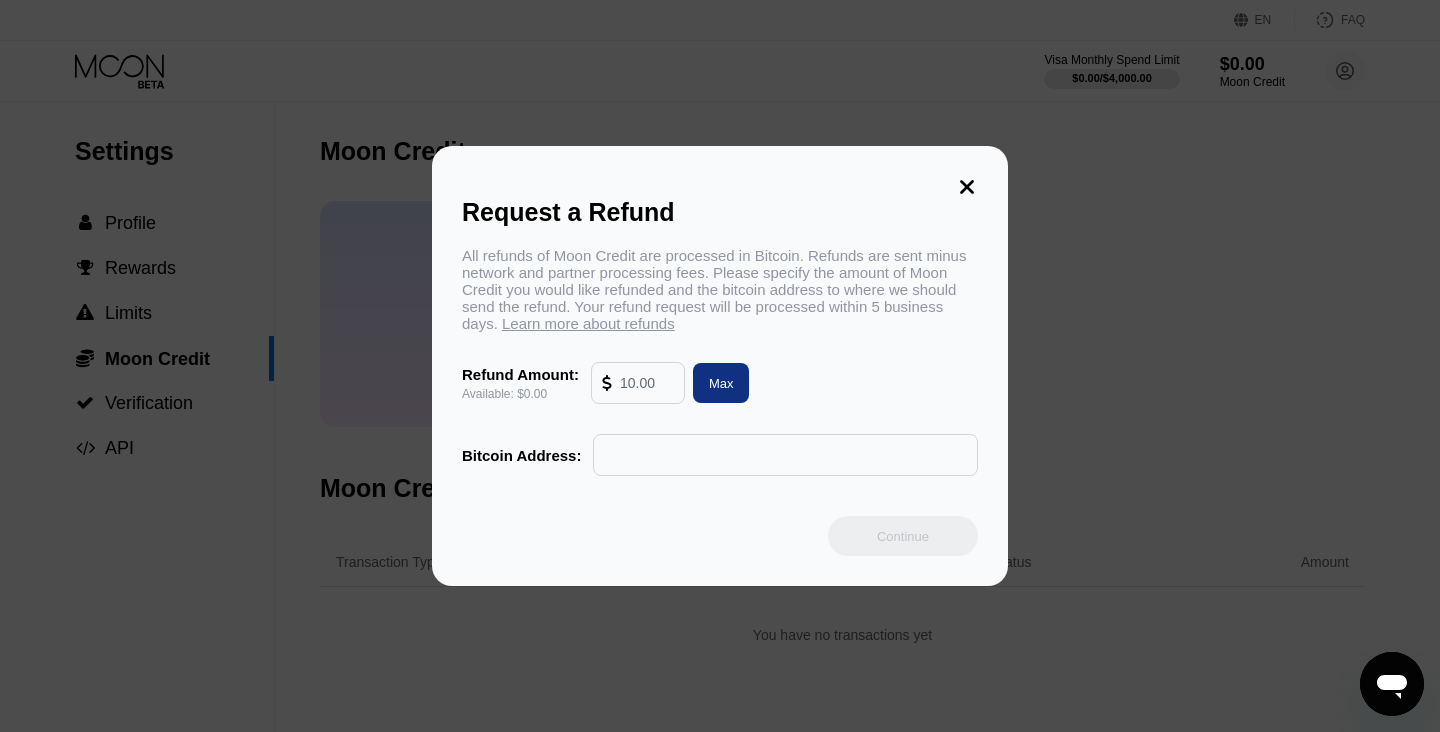 click at bounding box center [647, 383] 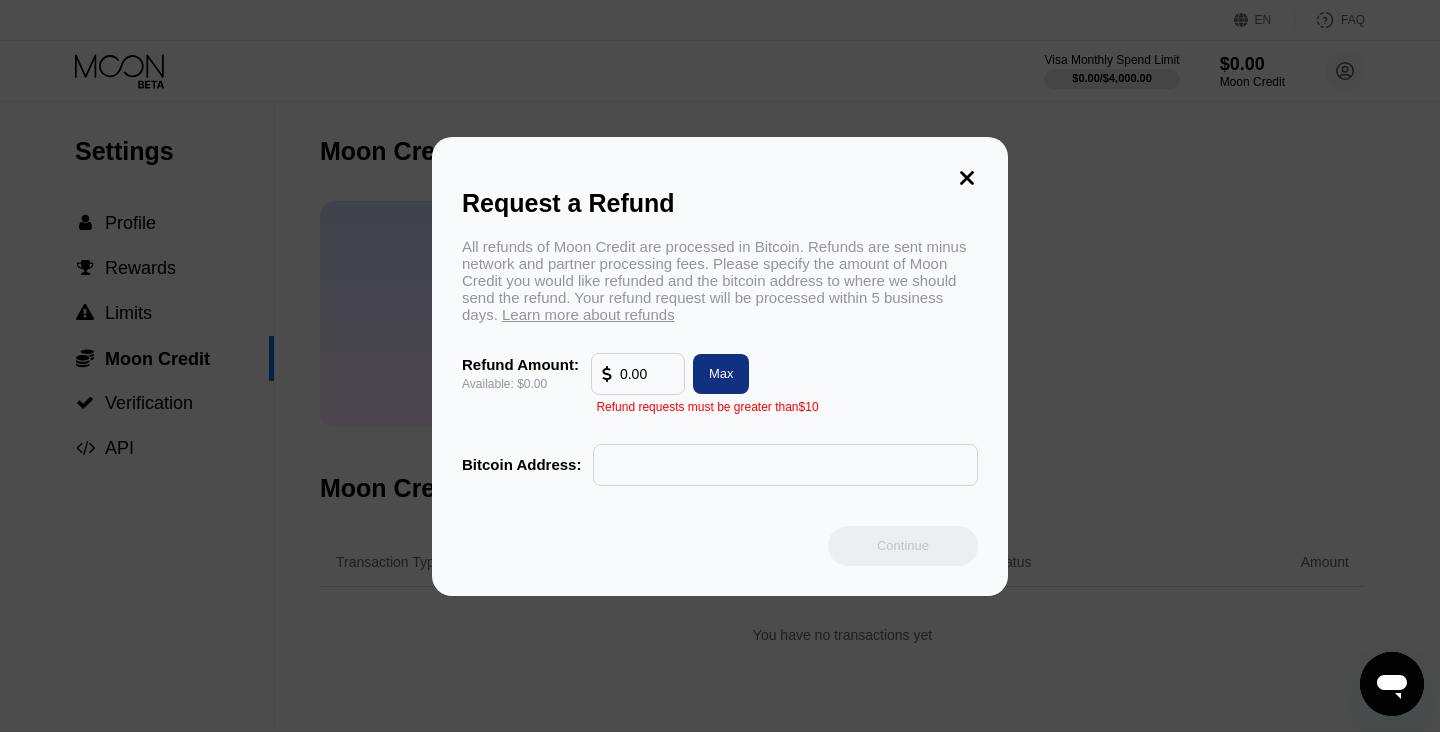 drag, startPoint x: 648, startPoint y: 385, endPoint x: 580, endPoint y: 359, distance: 72.8011 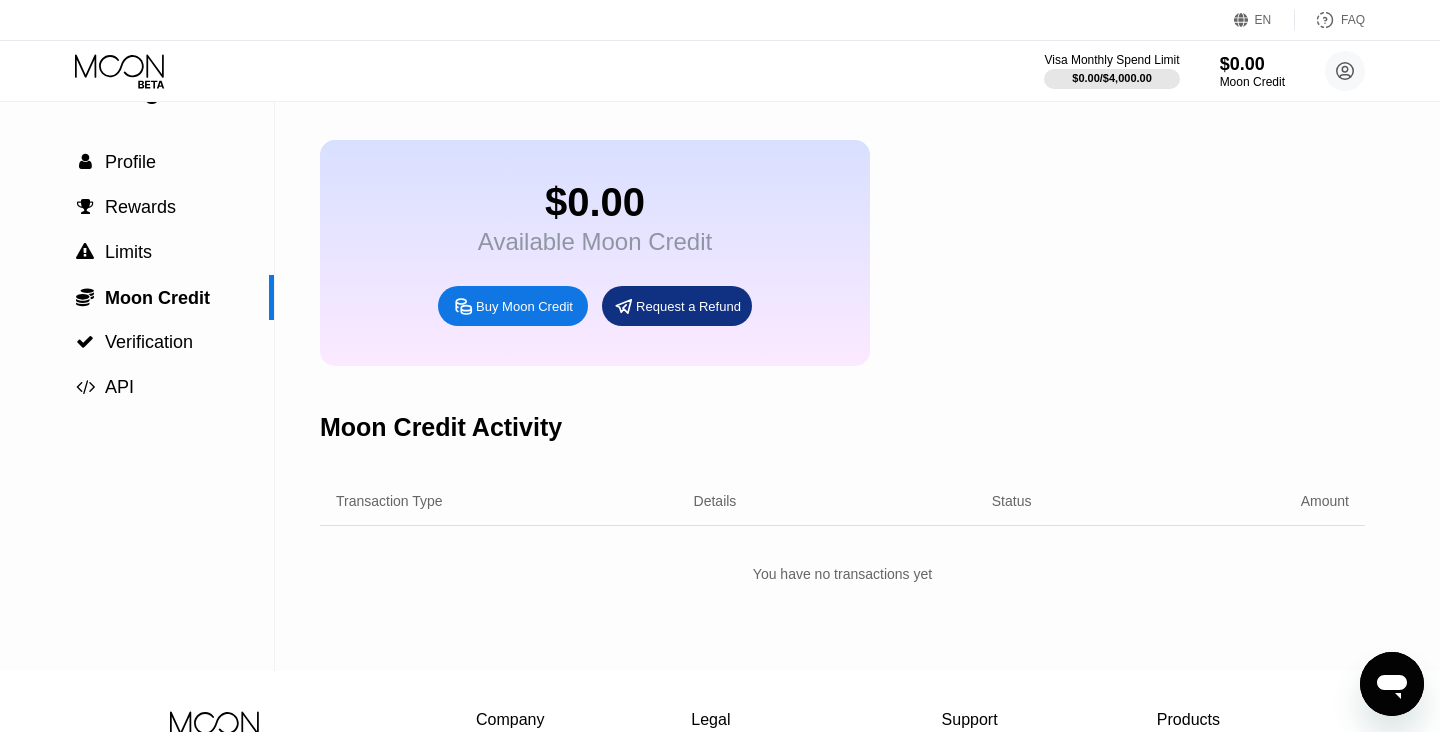 scroll, scrollTop: 0, scrollLeft: 0, axis: both 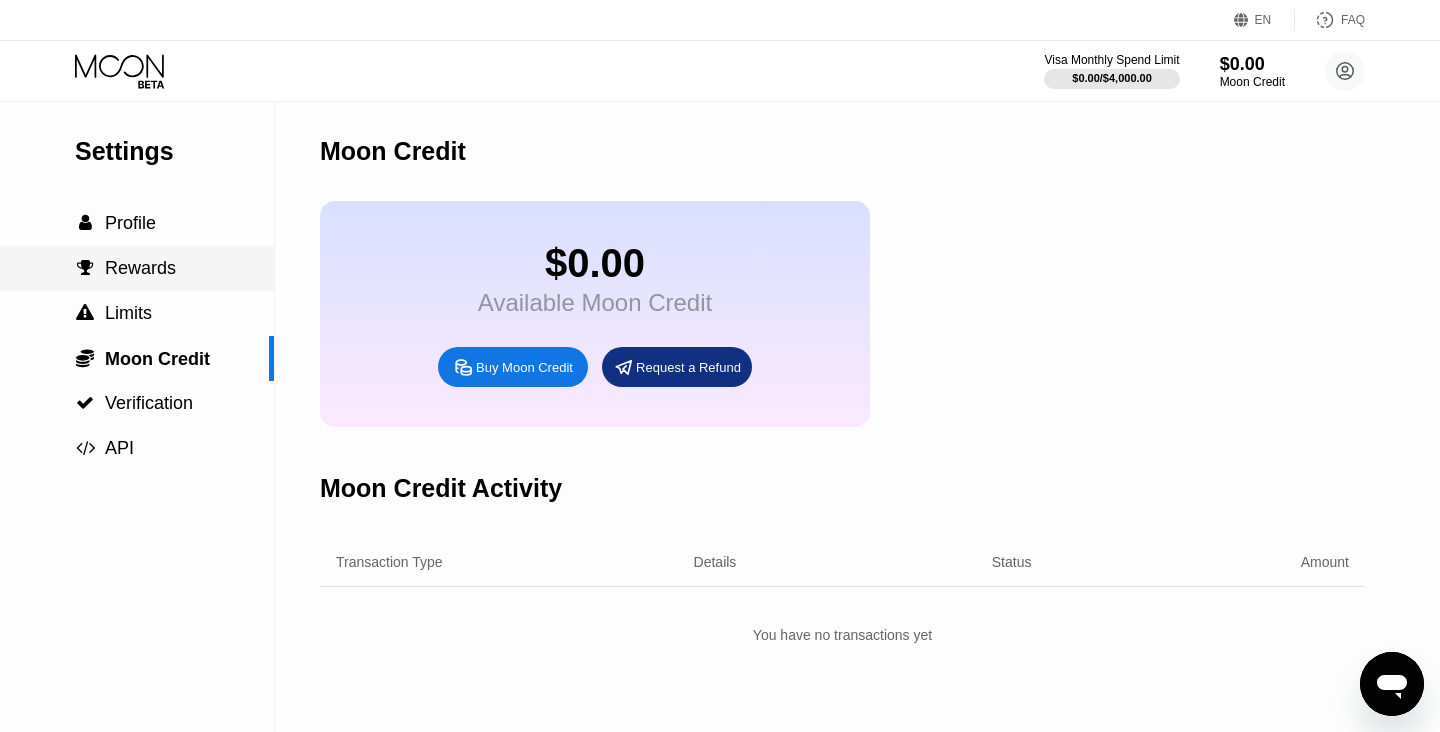 click on " Limits" at bounding box center (137, 313) 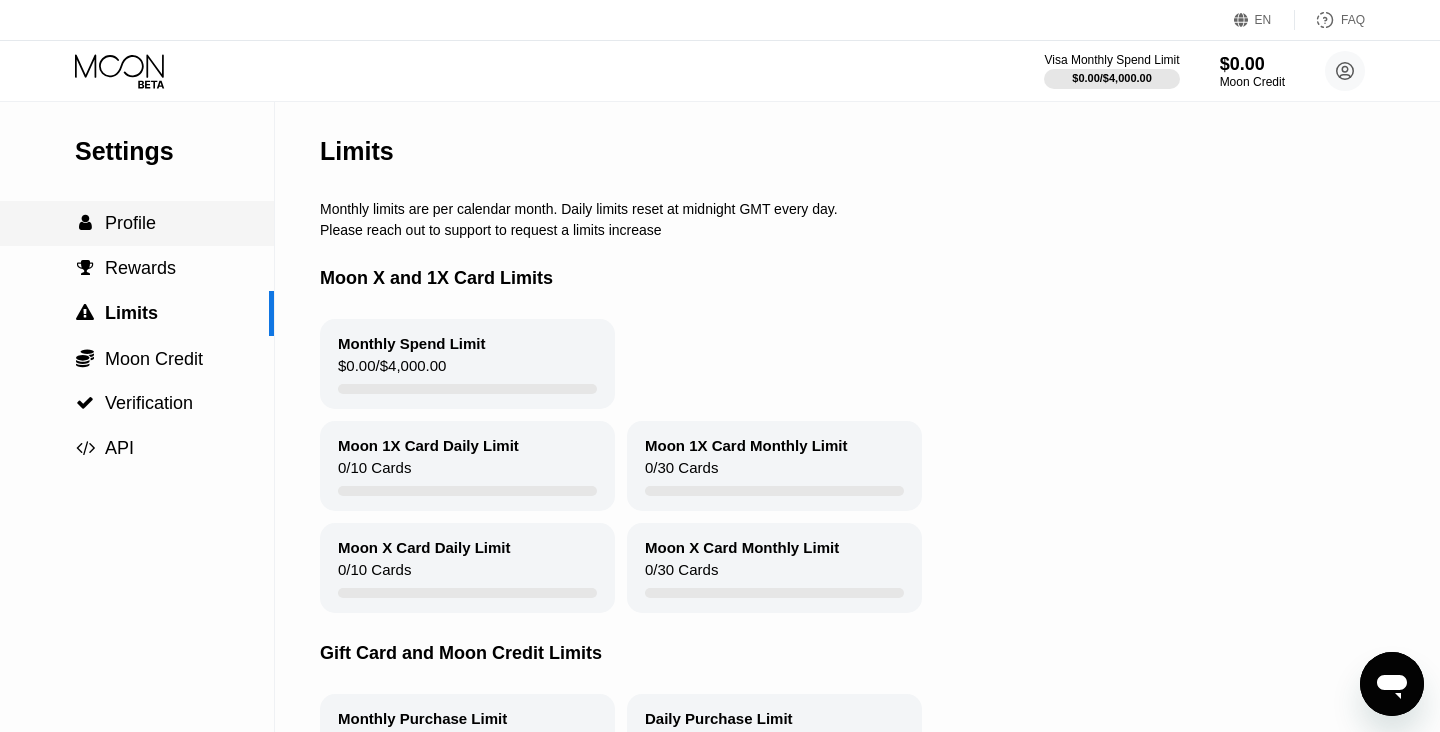 click on " Profile" at bounding box center [137, 223] 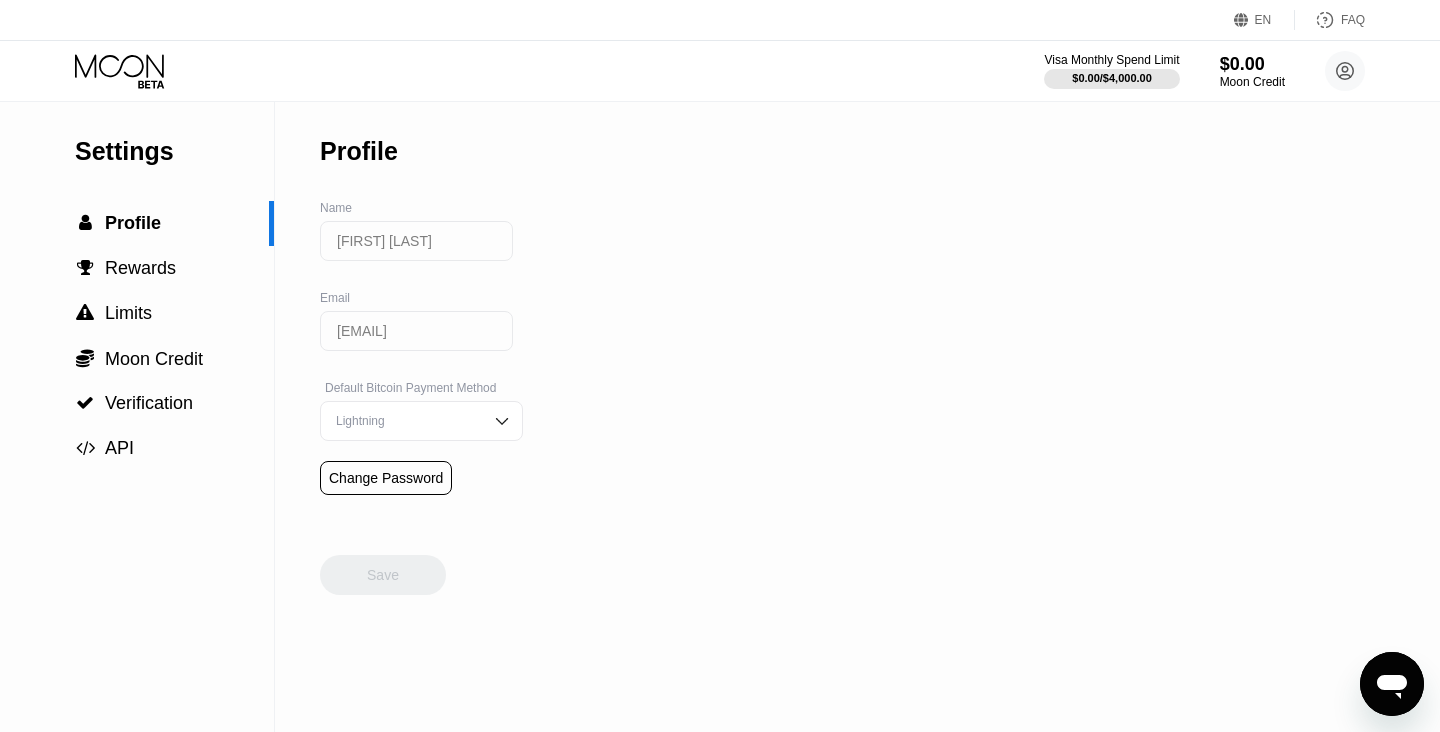 click 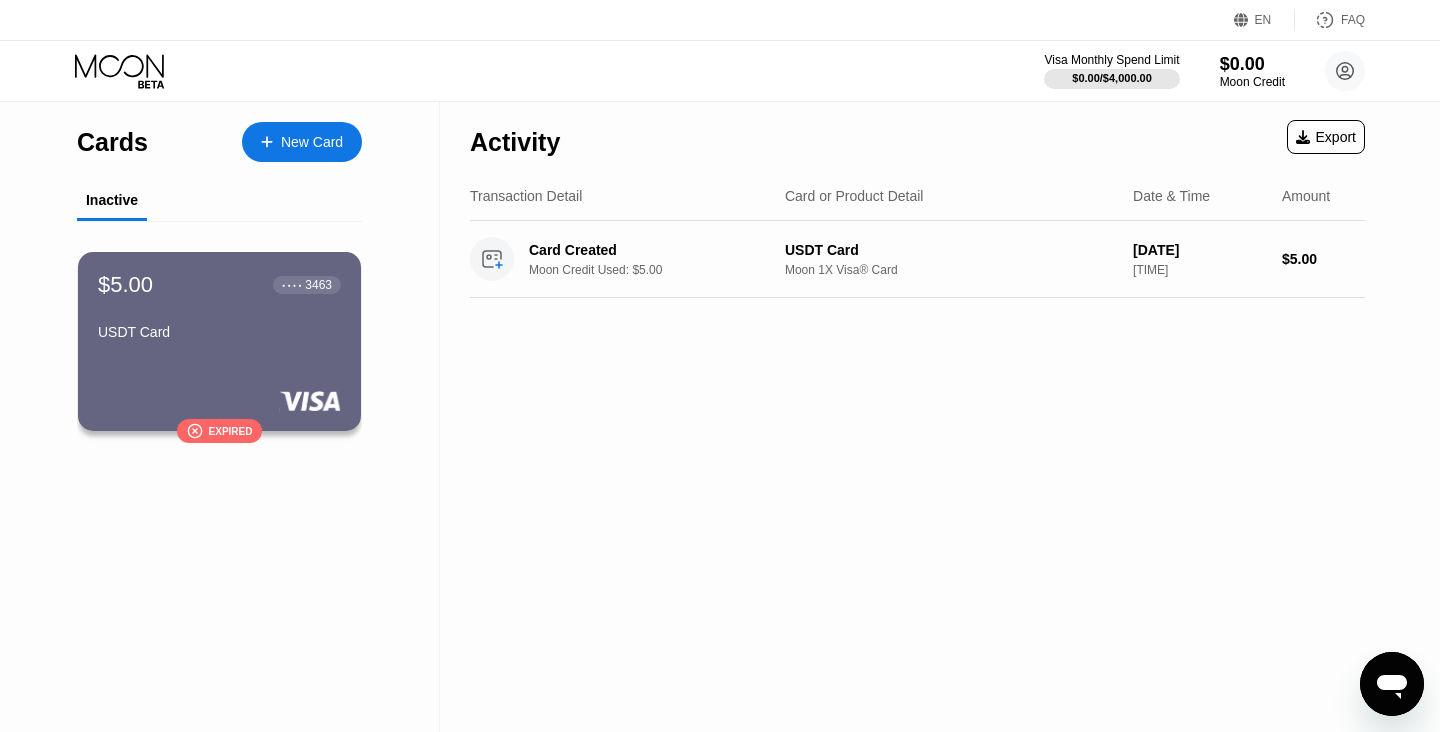 click on "Expired" at bounding box center (231, 431) 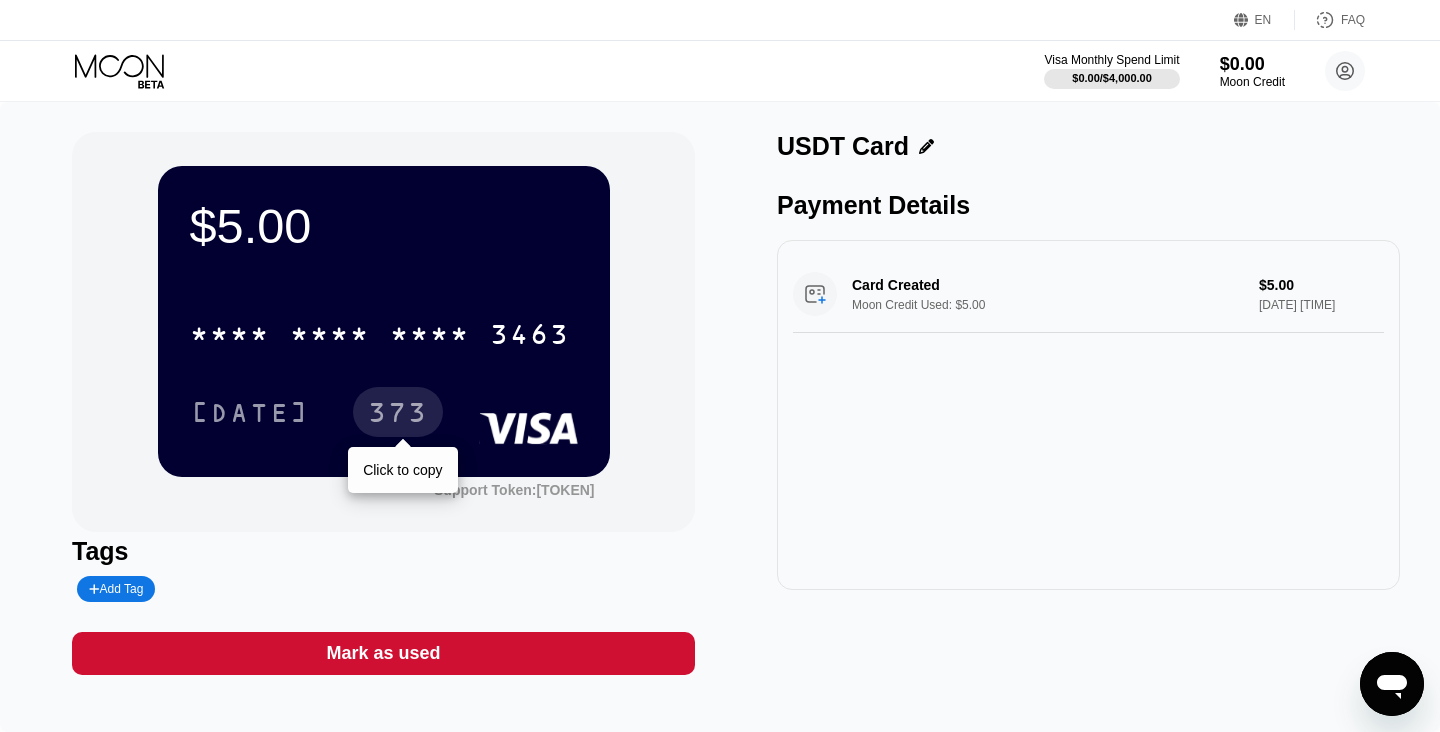click on "373" at bounding box center (398, 415) 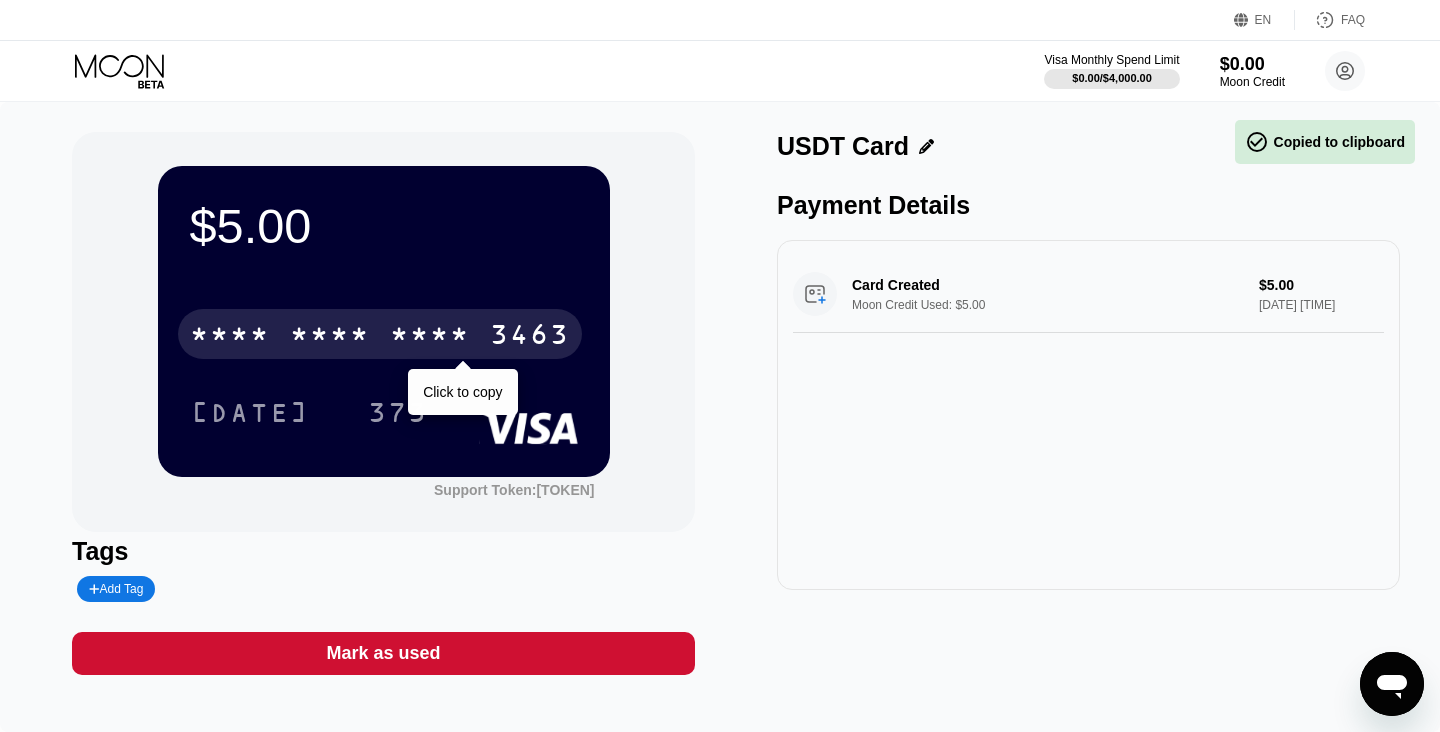 click on "* * * *" at bounding box center (430, 337) 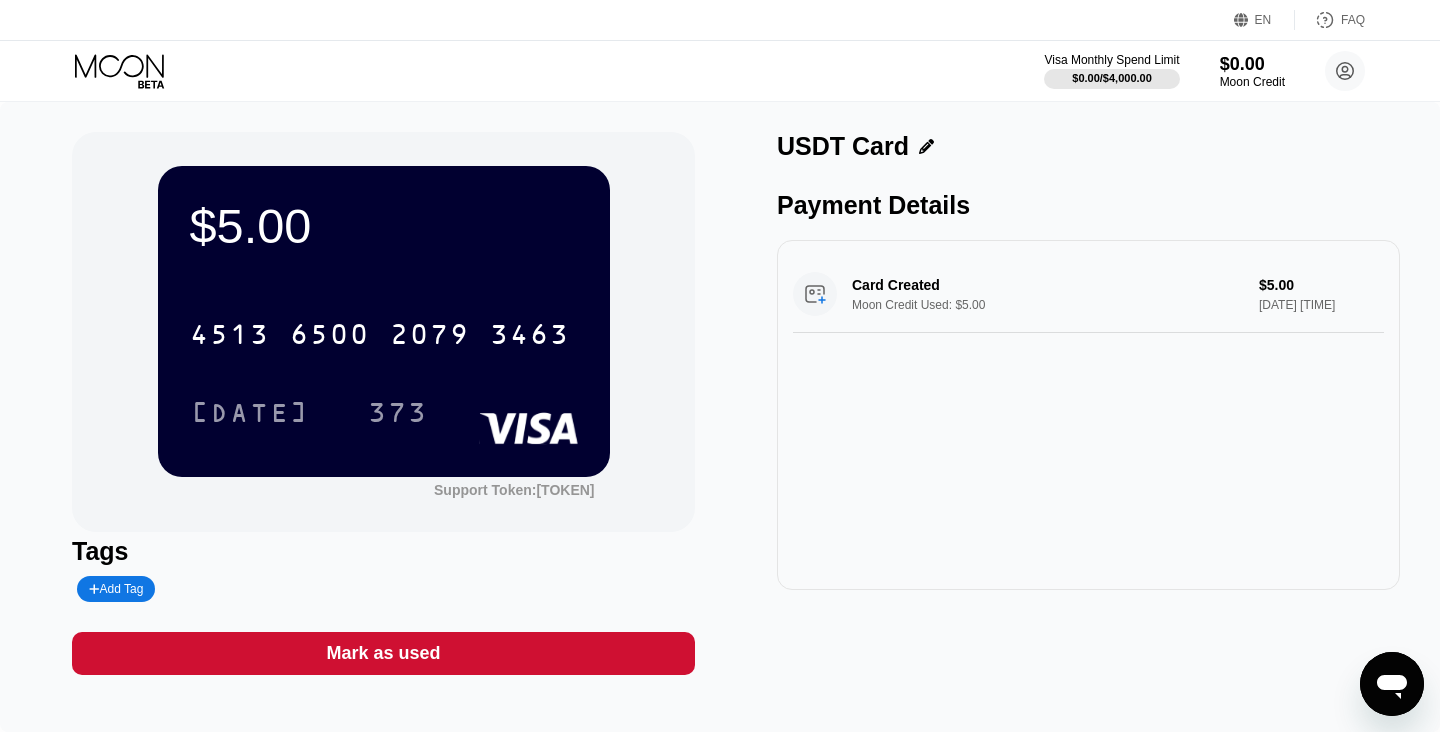 click on "Card Created Moon Credit Used: $5.00 $5.00 Jan 27, 2025 12:22 AM" at bounding box center (1088, 294) 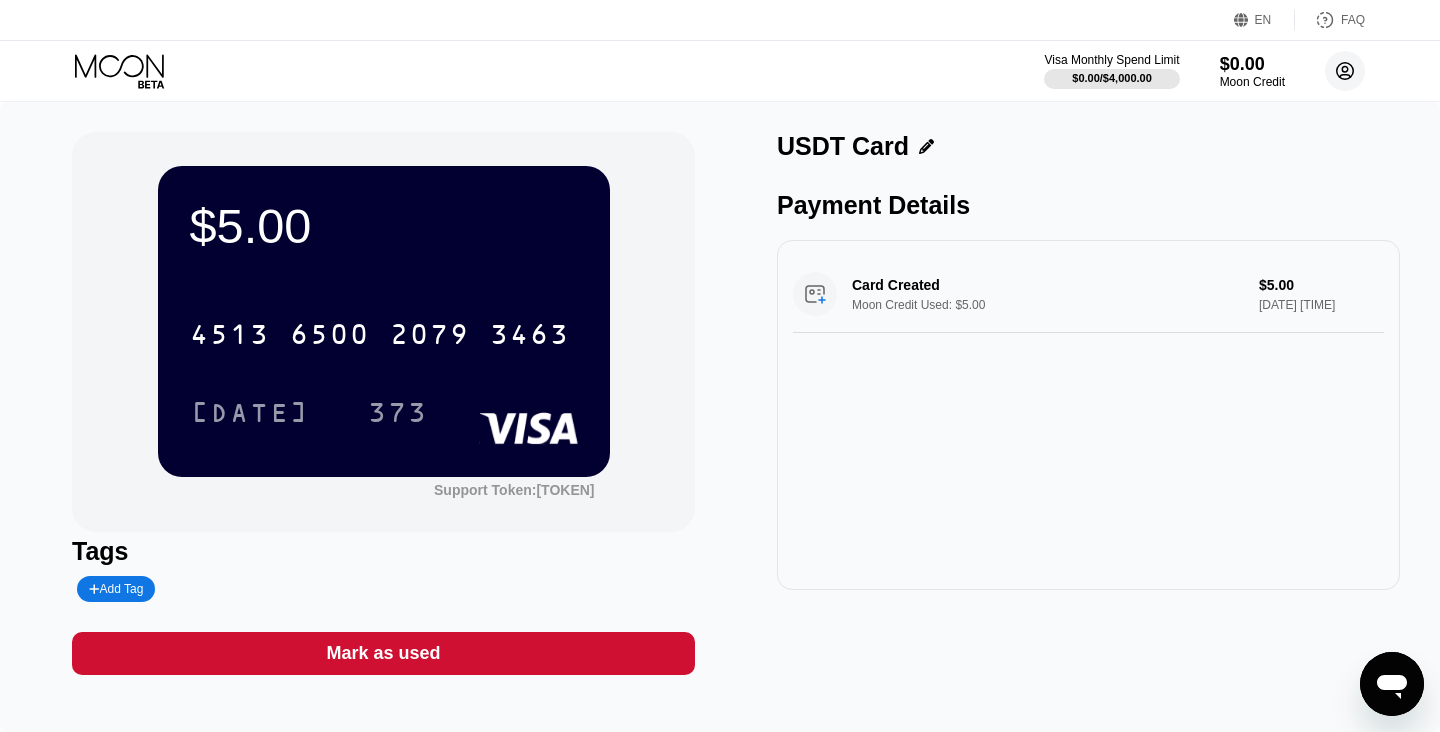 click 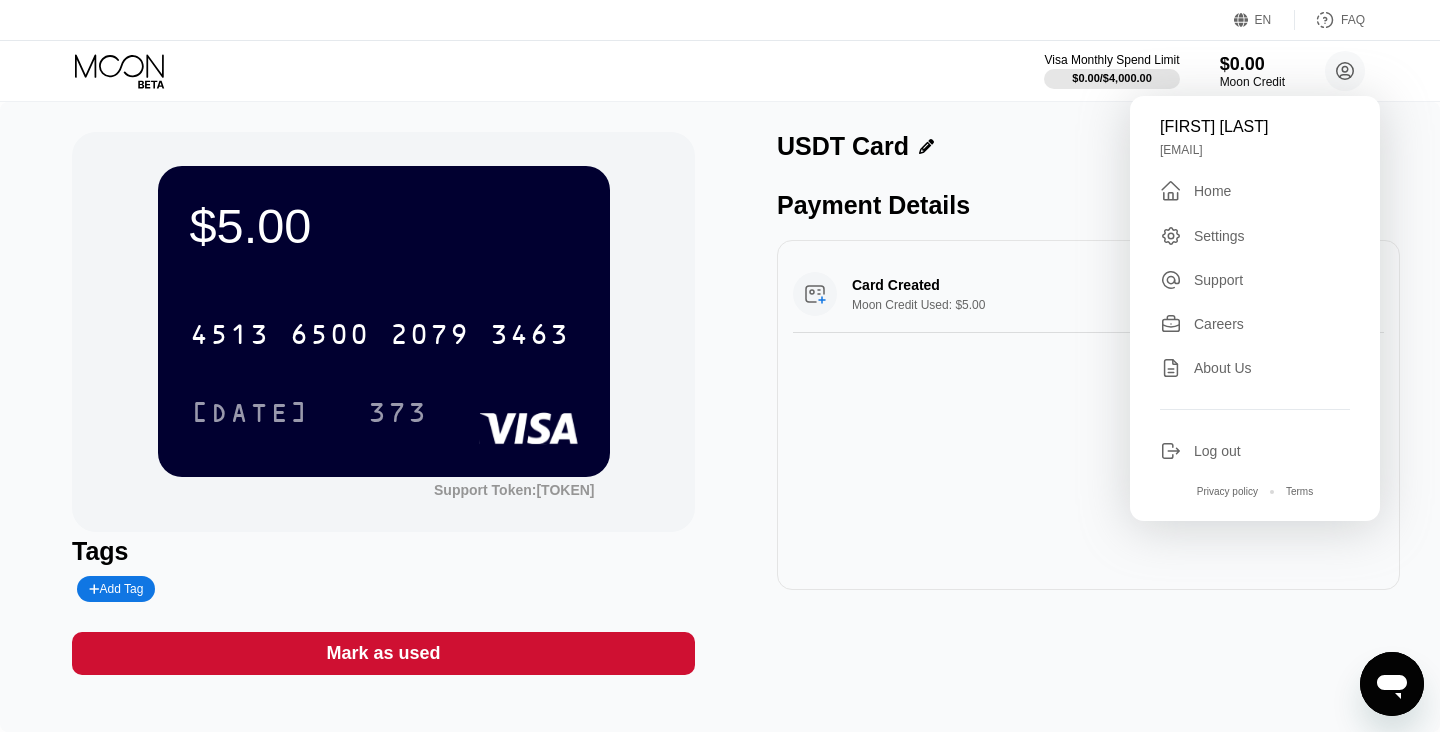 click on "Support" at bounding box center (1218, 280) 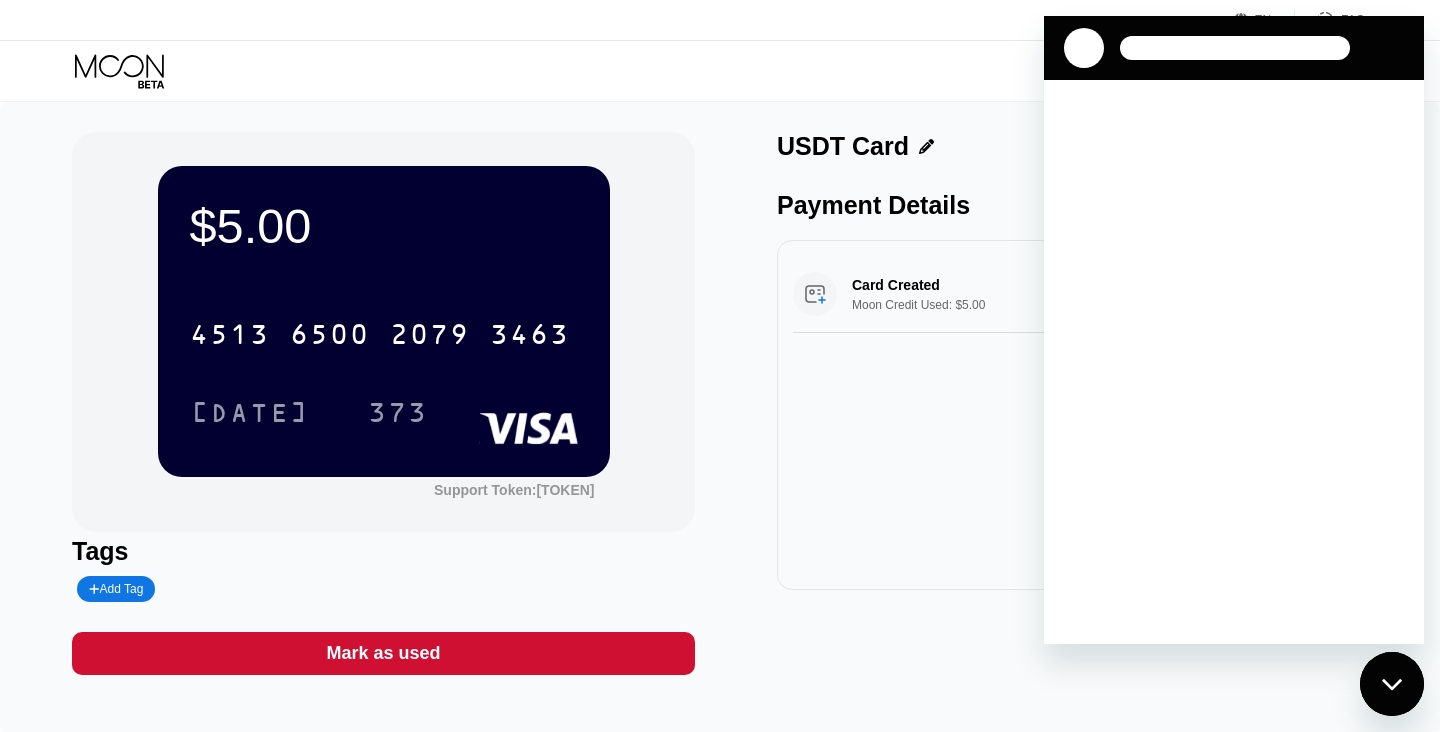 scroll, scrollTop: 0, scrollLeft: 0, axis: both 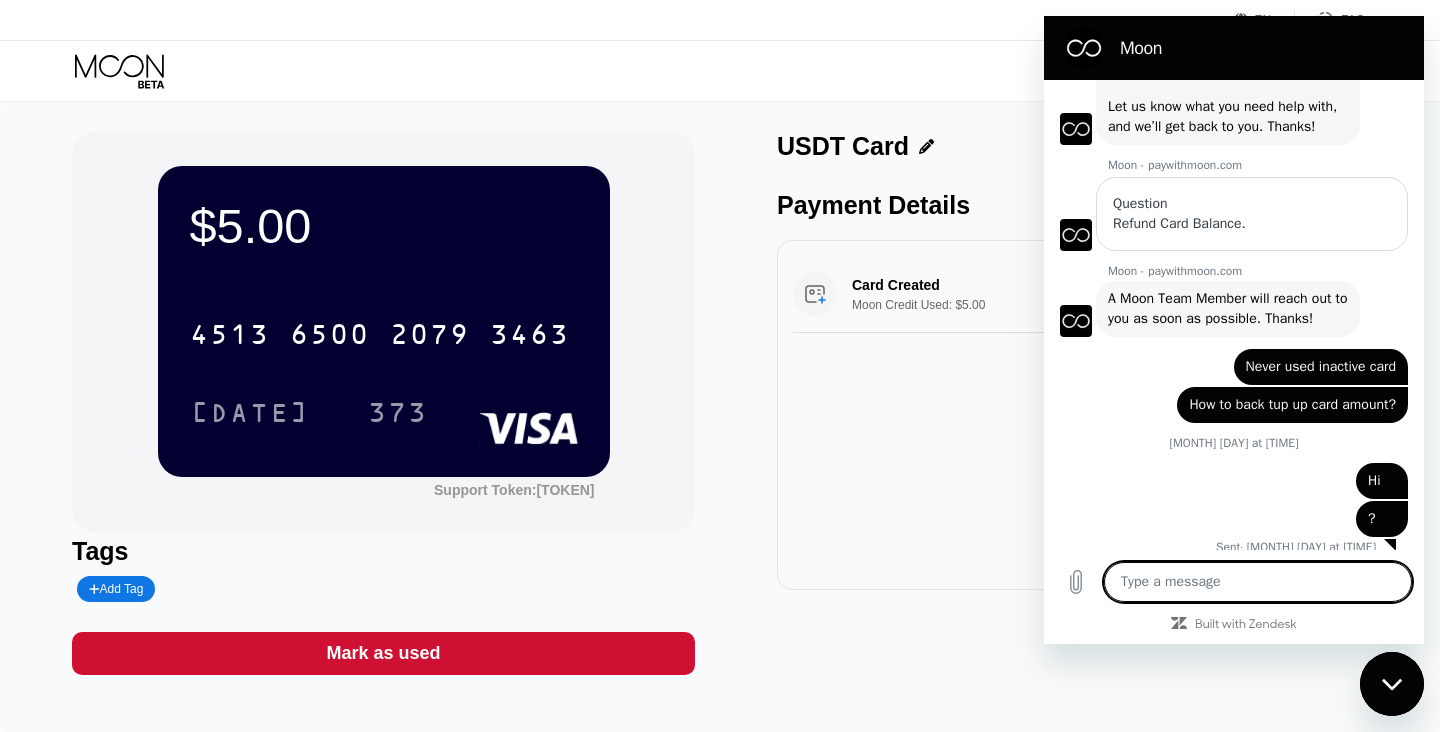 click at bounding box center [1258, 582] 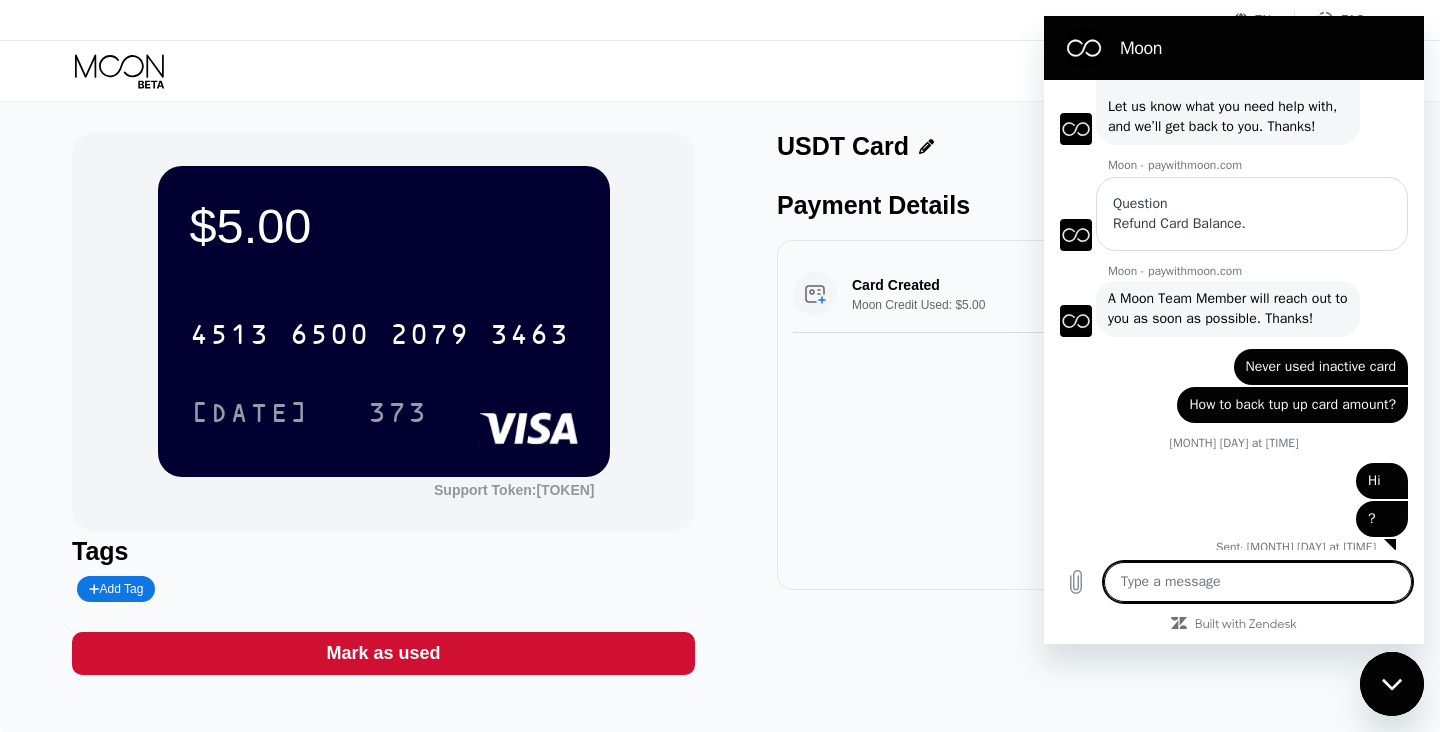 type on "h" 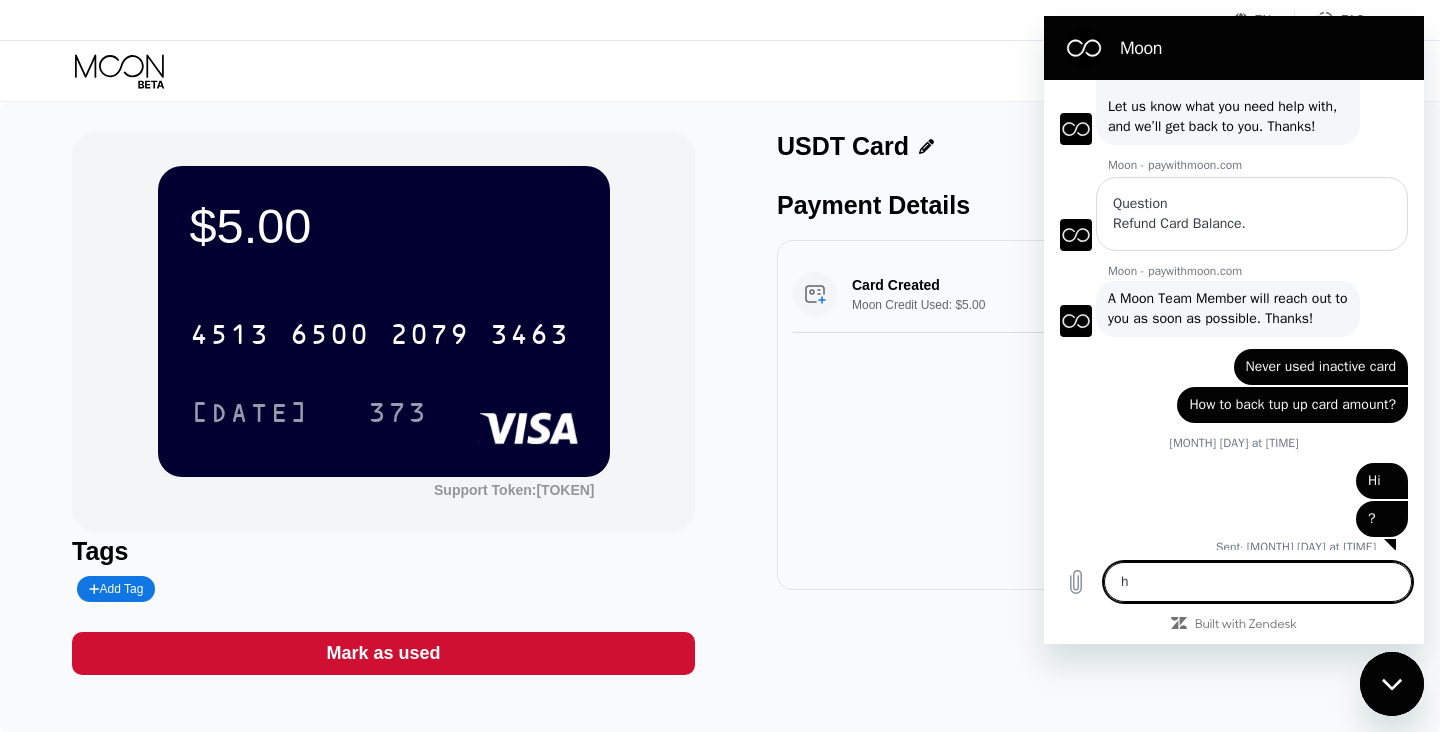 type on "hi" 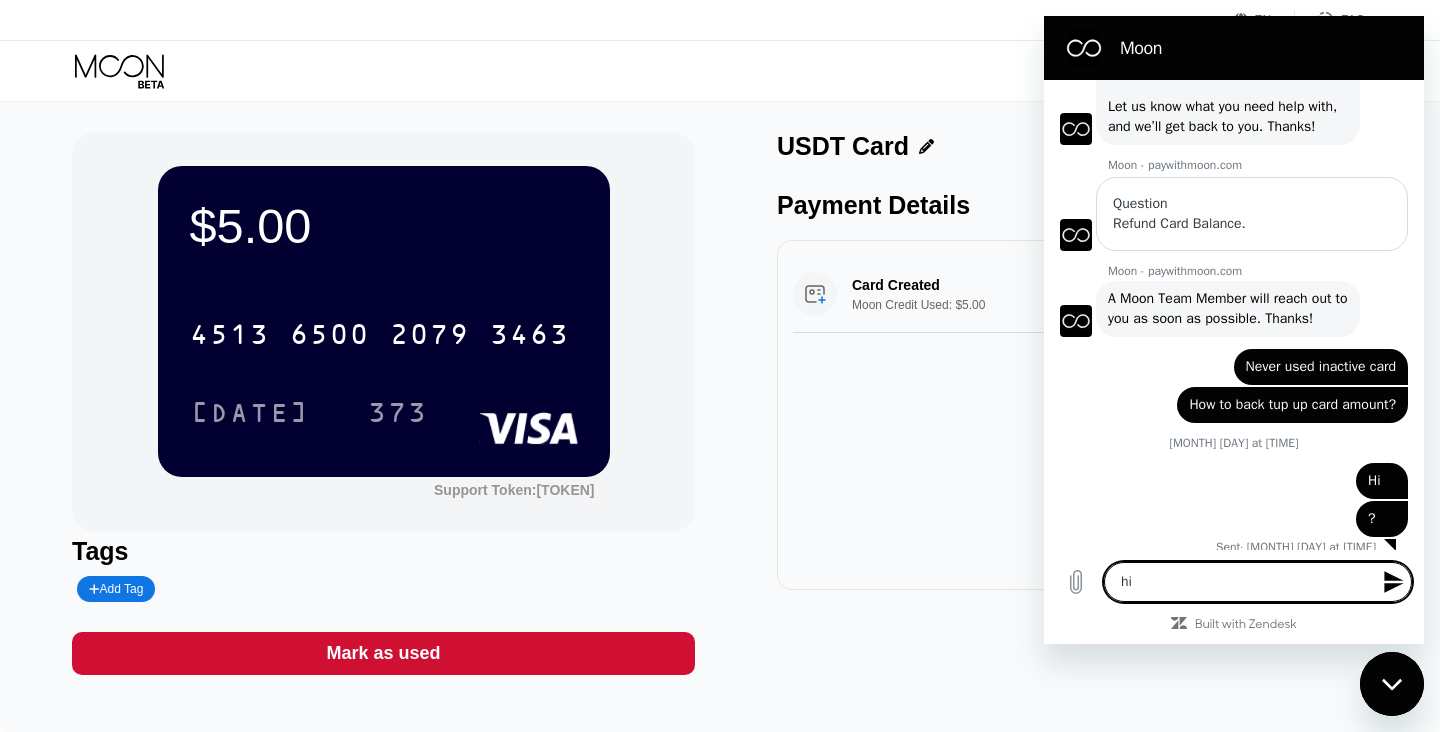 type 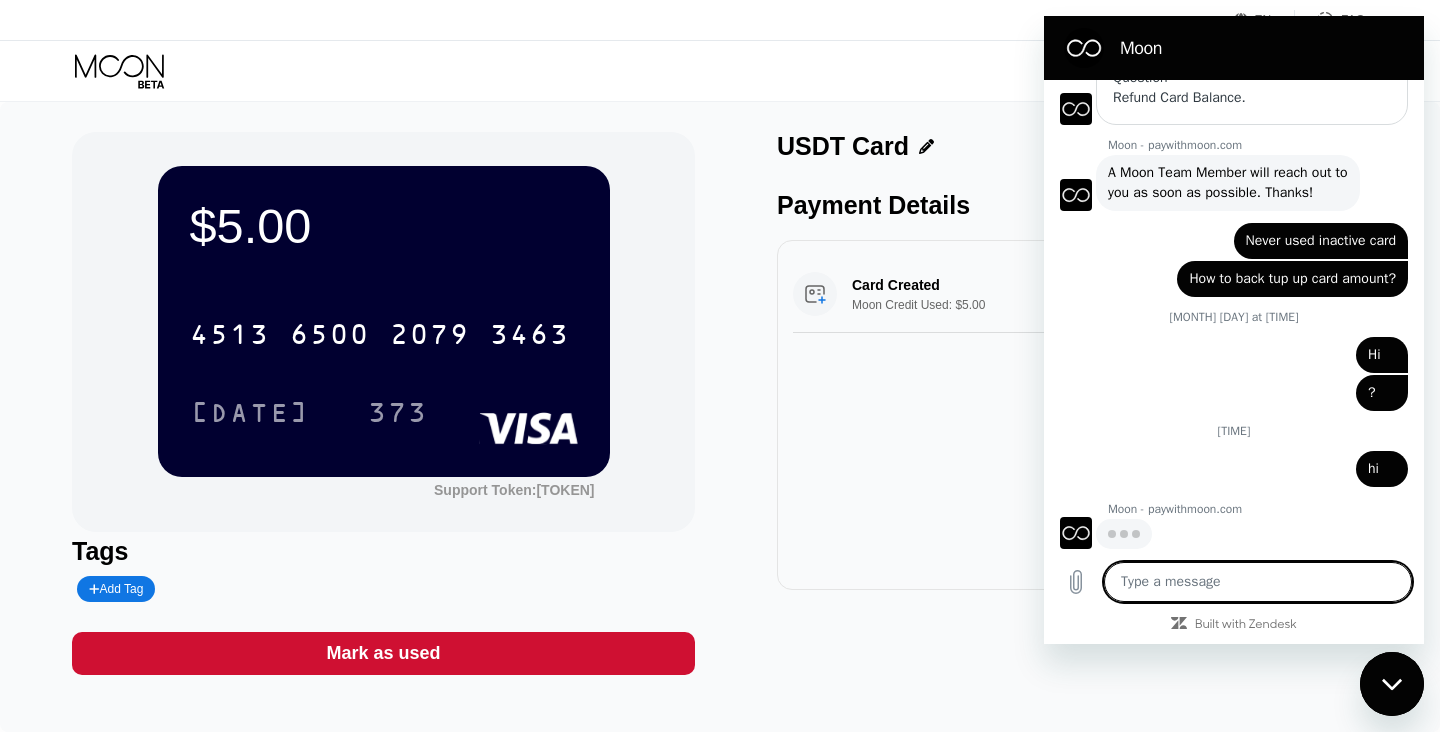 scroll, scrollTop: 233, scrollLeft: 0, axis: vertical 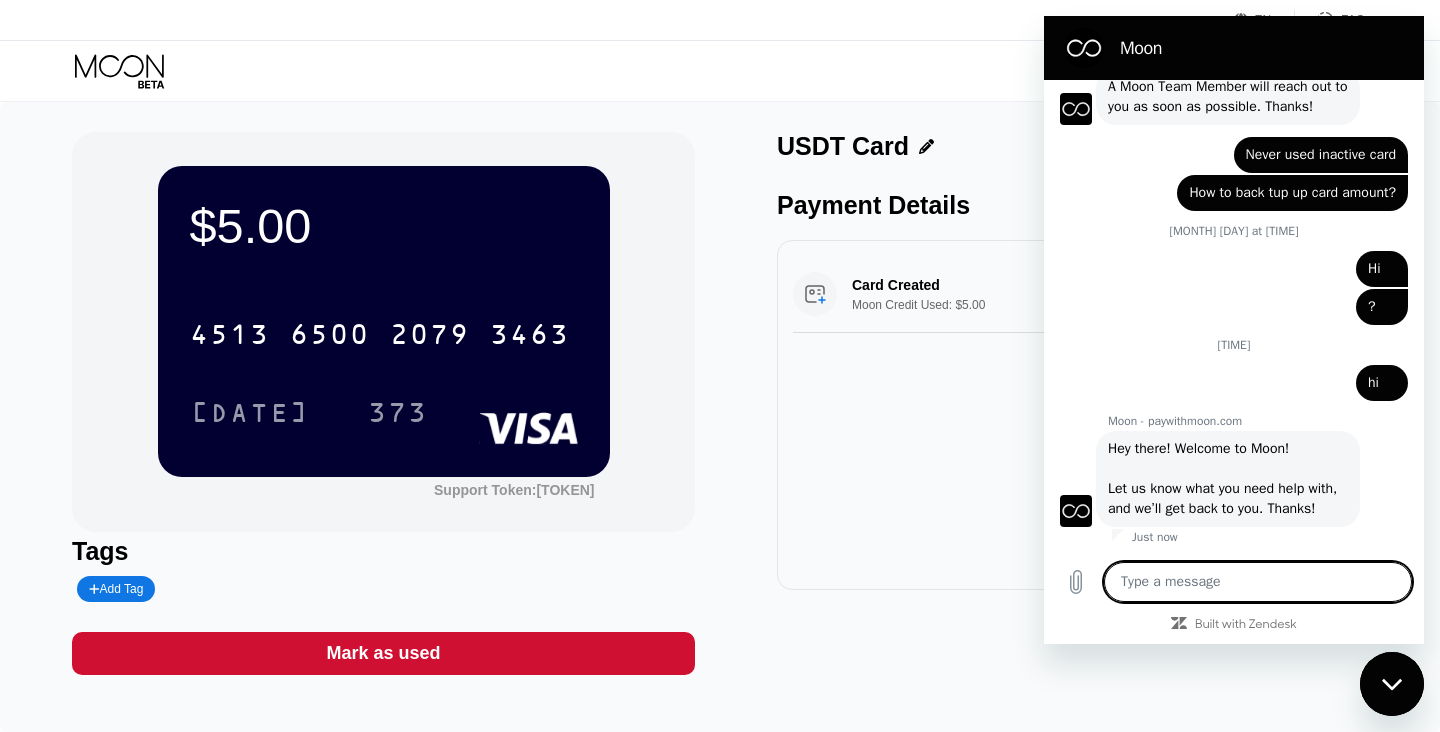 type on "x" 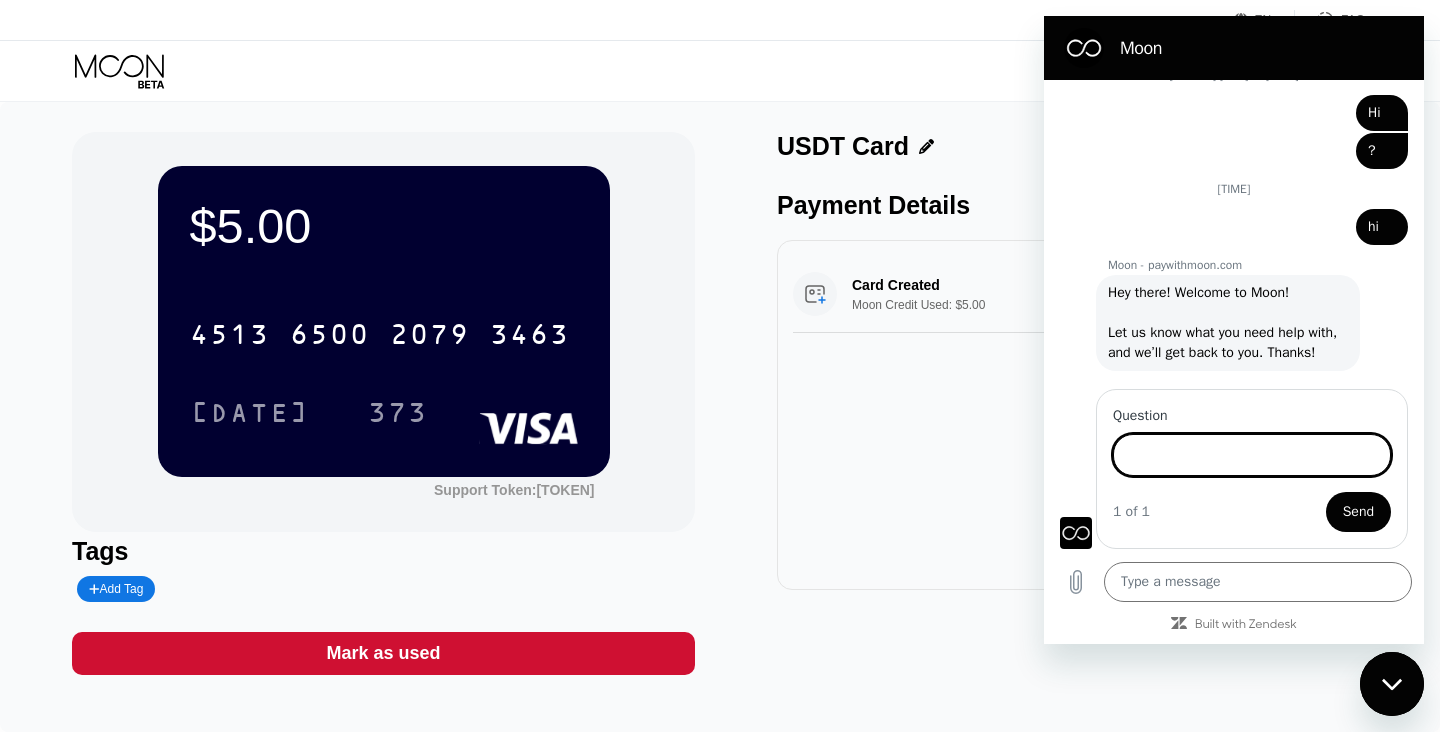 scroll, scrollTop: 495, scrollLeft: 0, axis: vertical 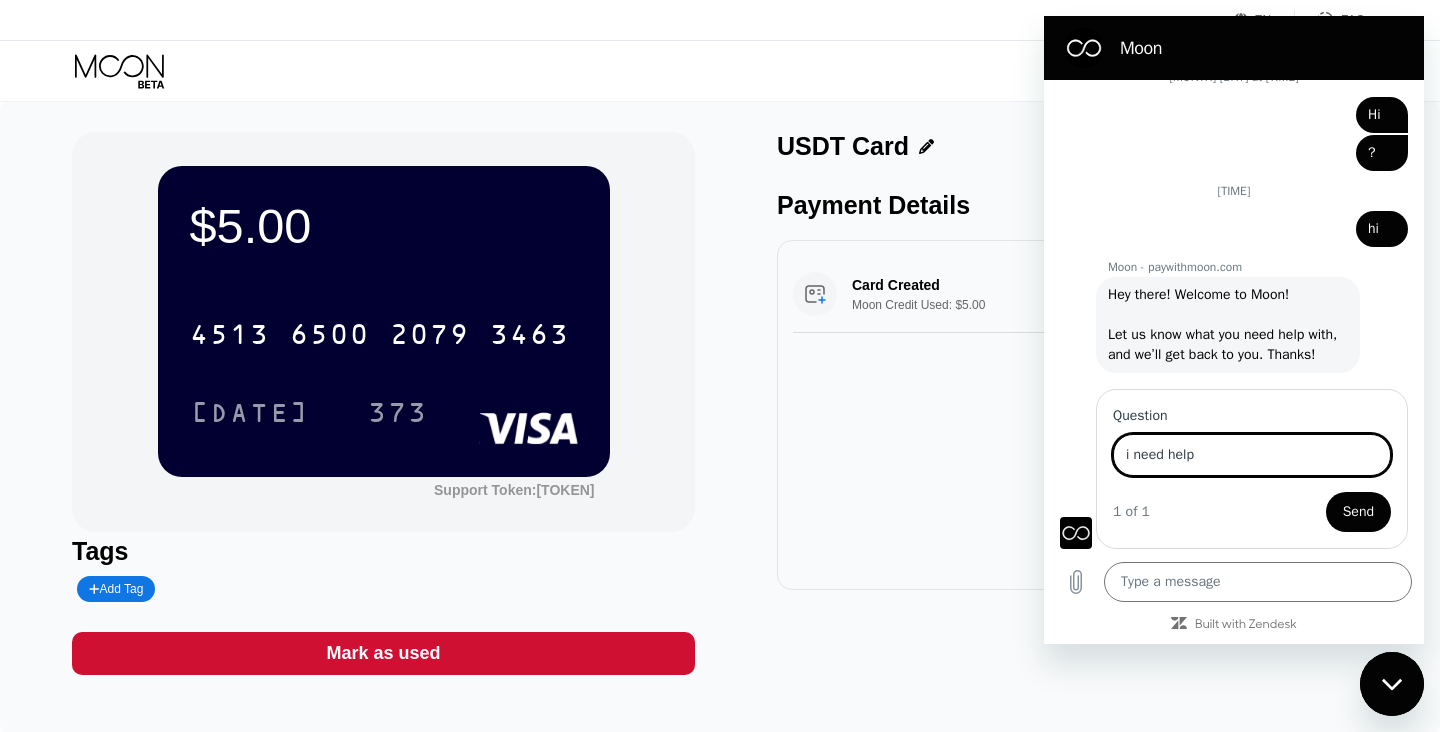 type on "i need help" 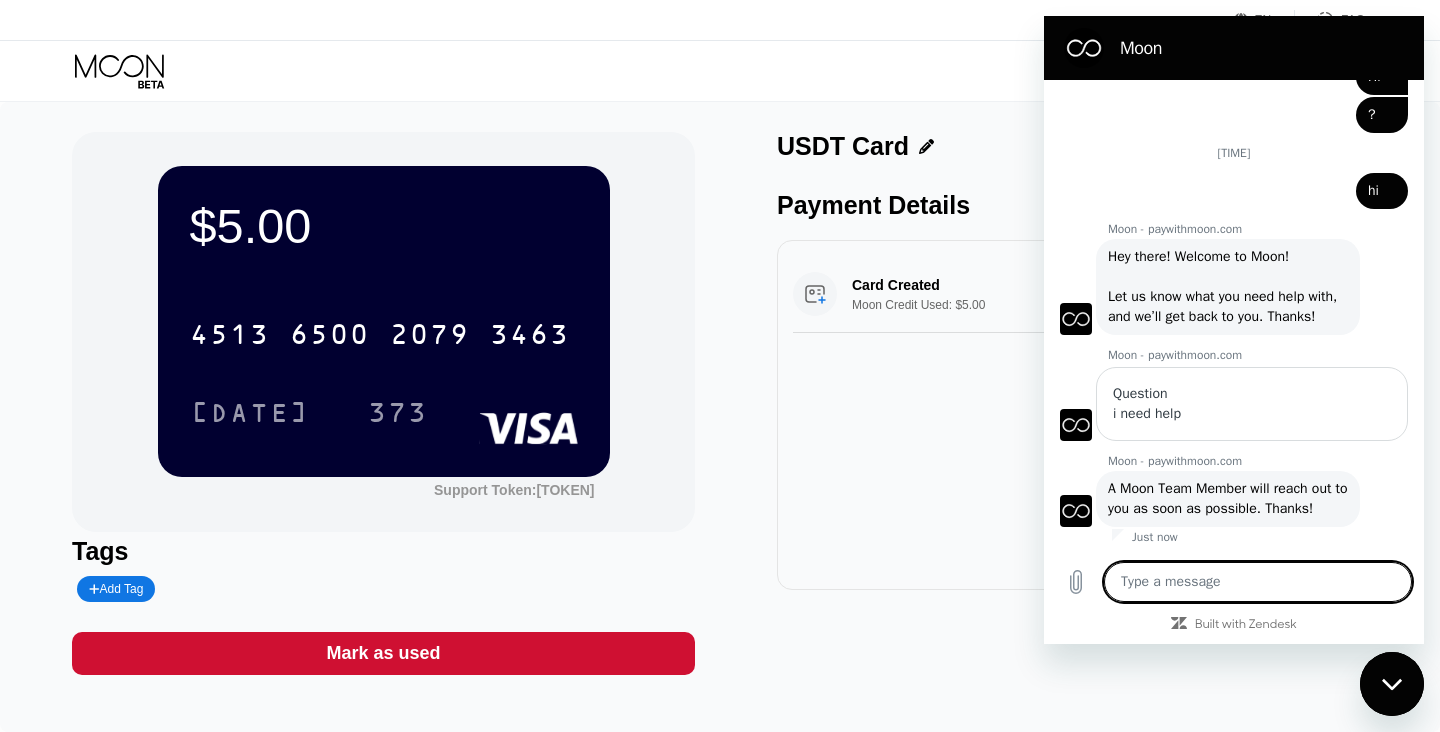 scroll, scrollTop: 533, scrollLeft: 0, axis: vertical 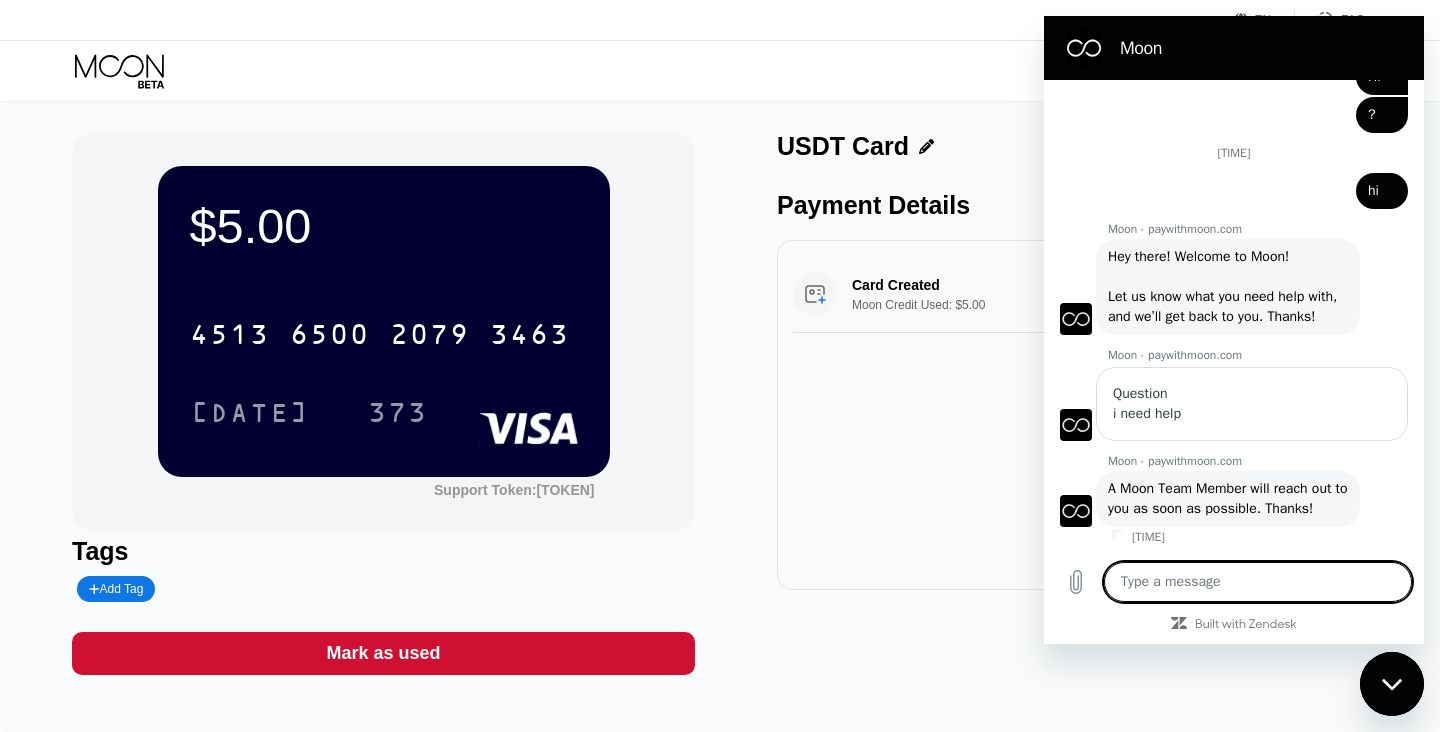 click on "$5.00 4513 6500 2079 3463 03/25 373 Support Token:  7b5f3d7b42" at bounding box center [383, 332] 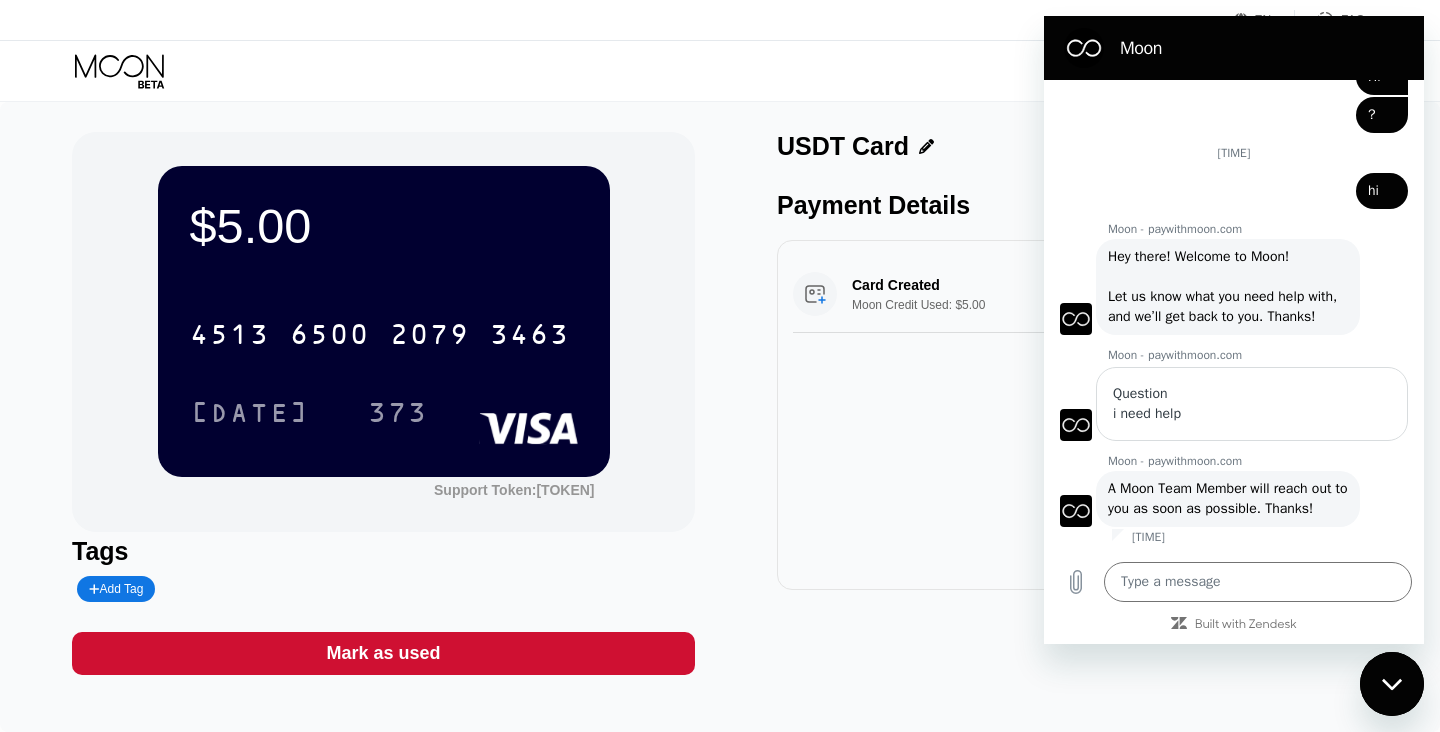 click on "Moon" at bounding box center [1234, 48] 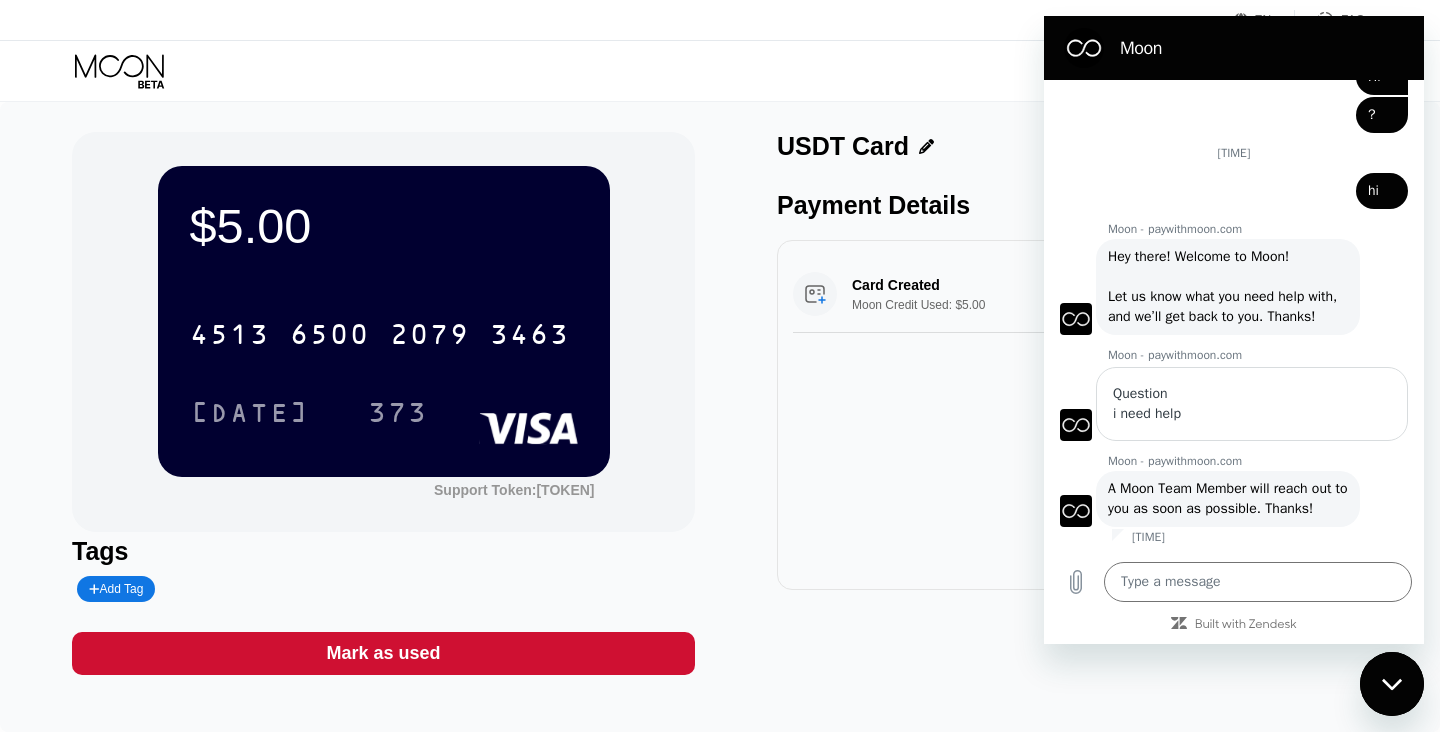 click 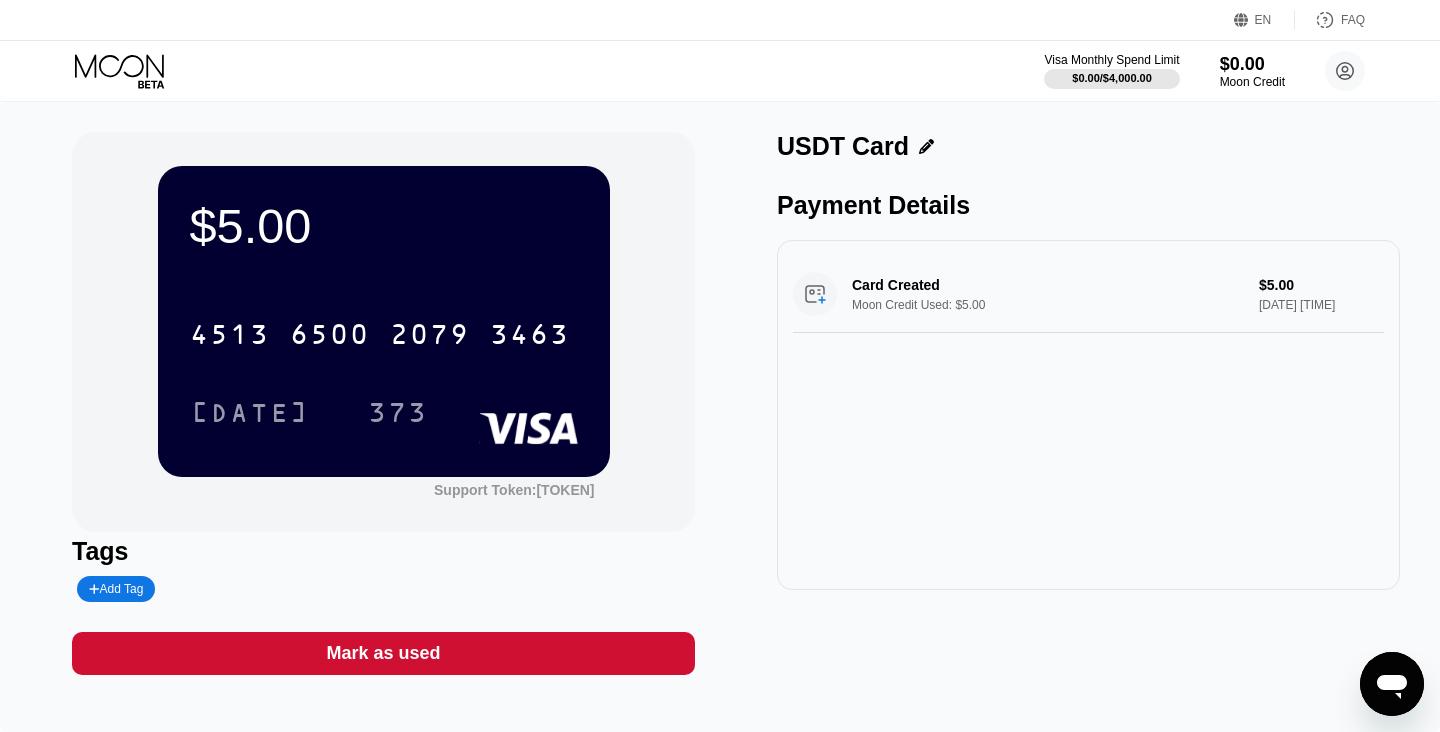 type 